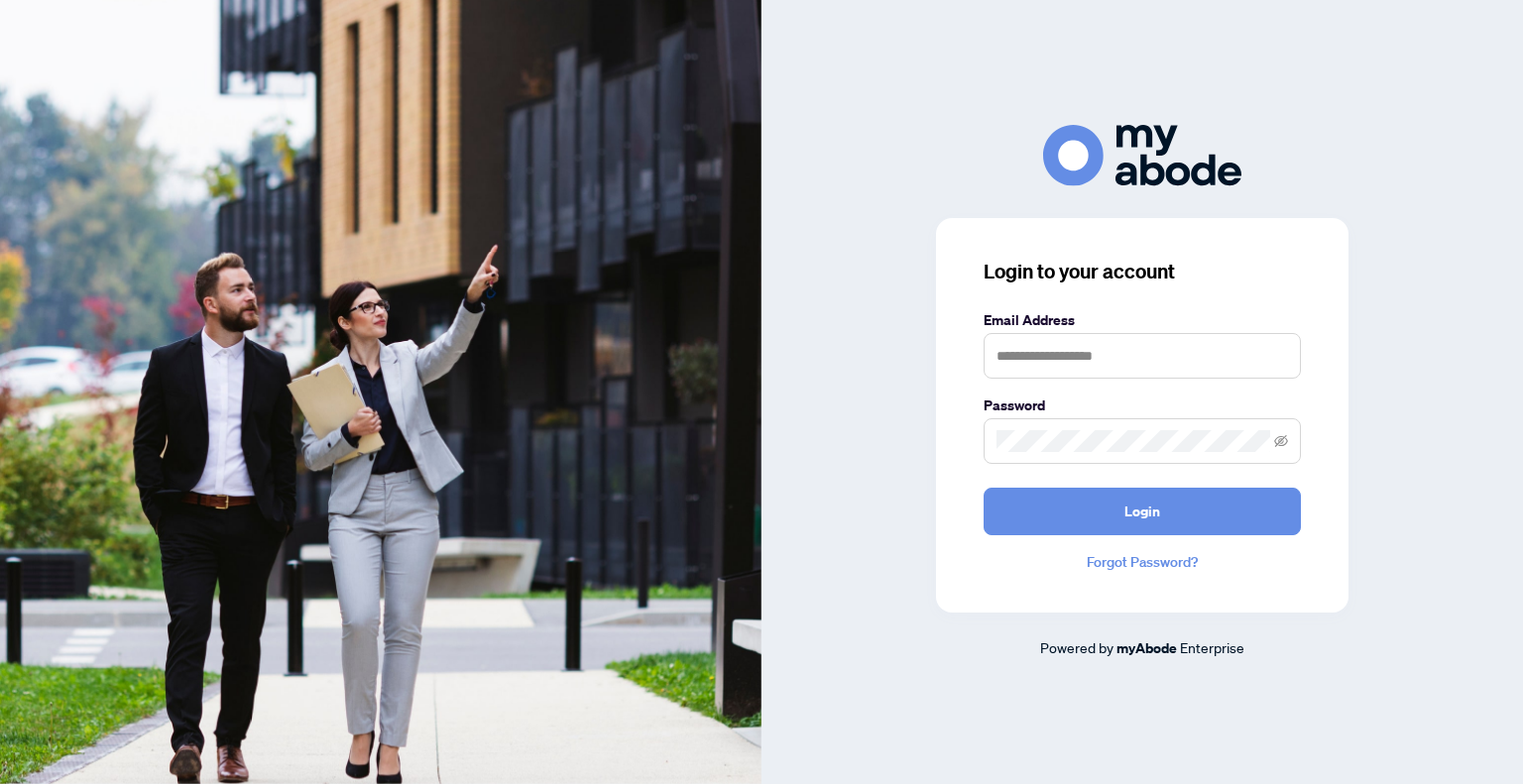 scroll, scrollTop: 0, scrollLeft: 0, axis: both 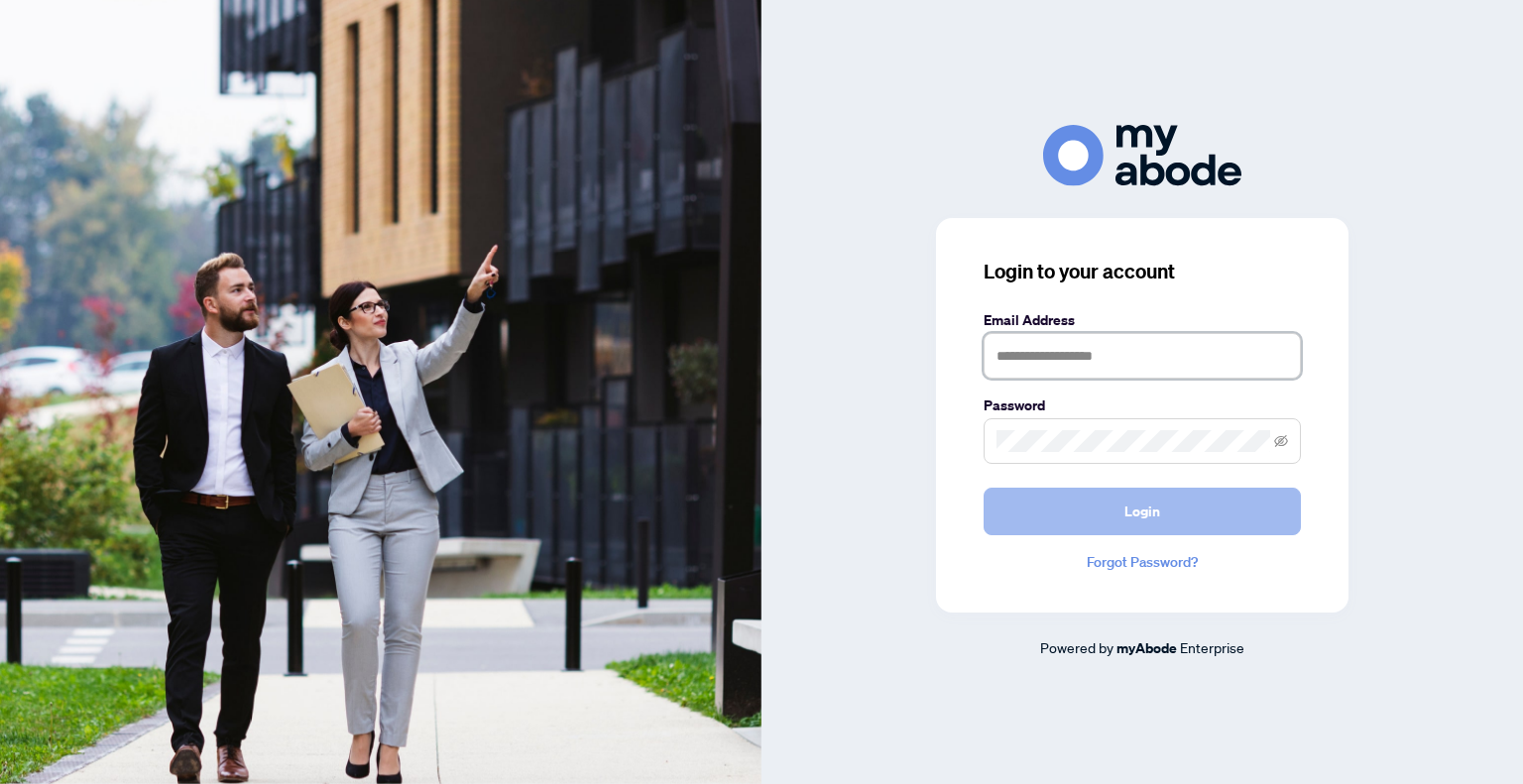type on "**********" 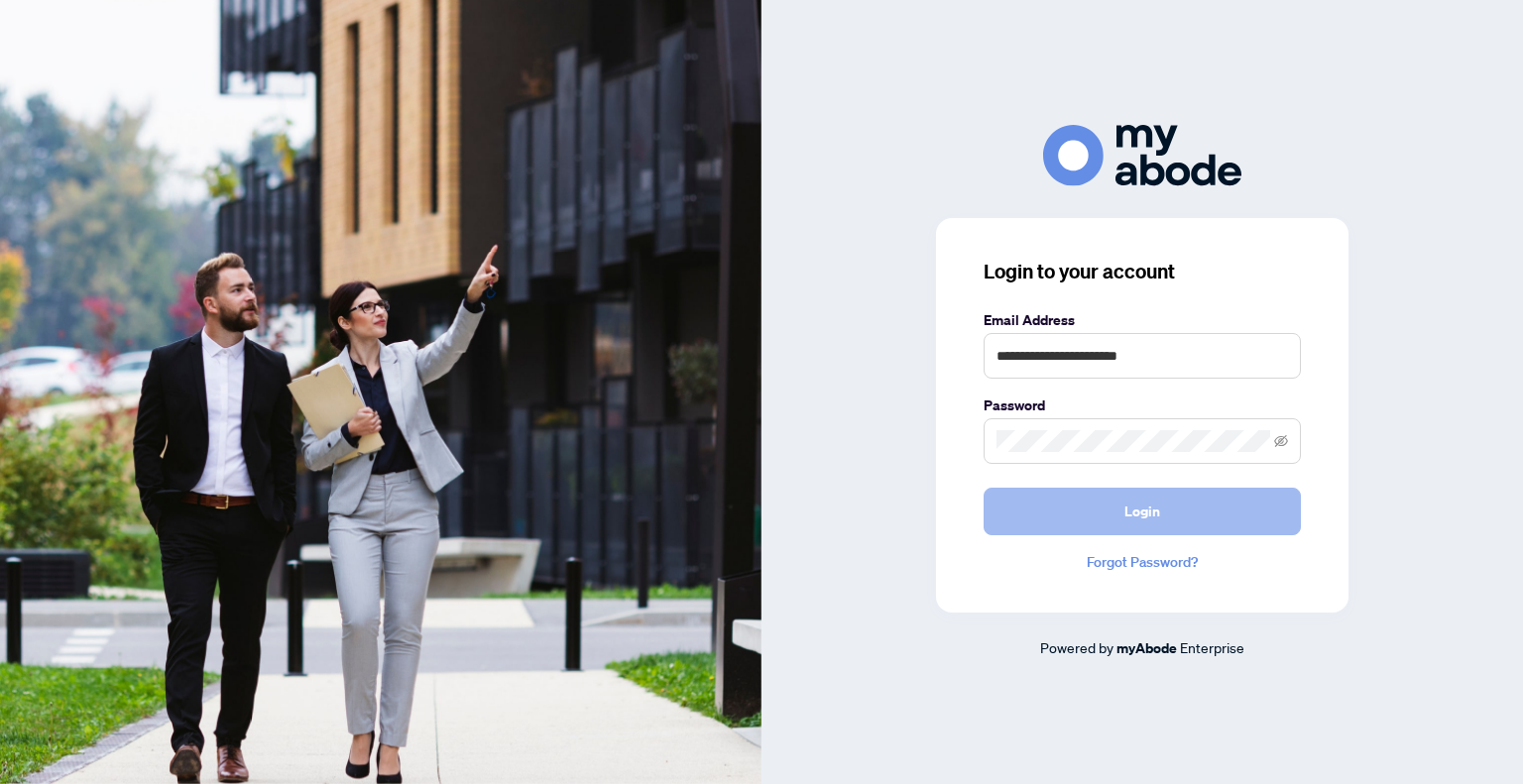 click on "Login" at bounding box center [1142, 511] 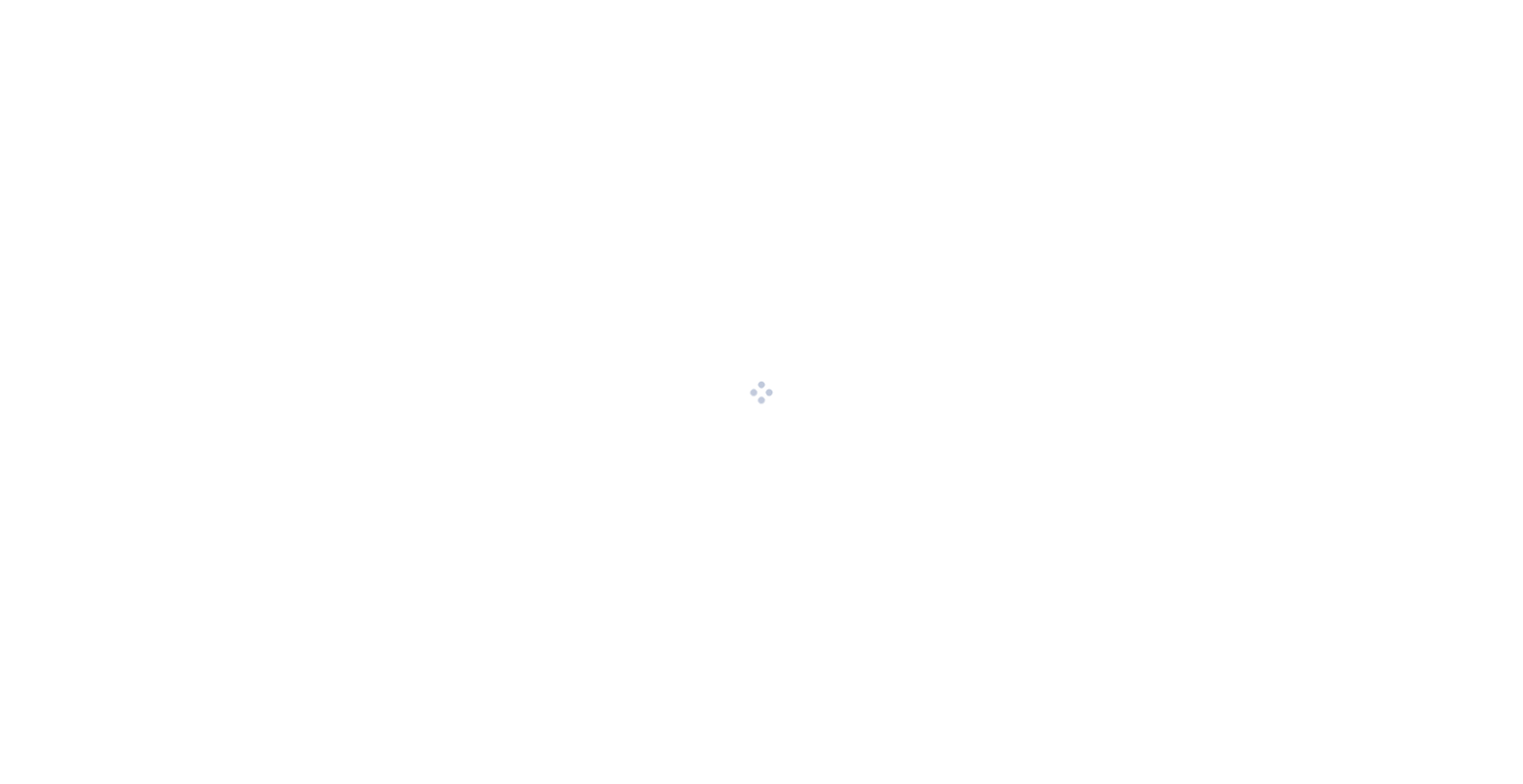 scroll, scrollTop: 0, scrollLeft: 0, axis: both 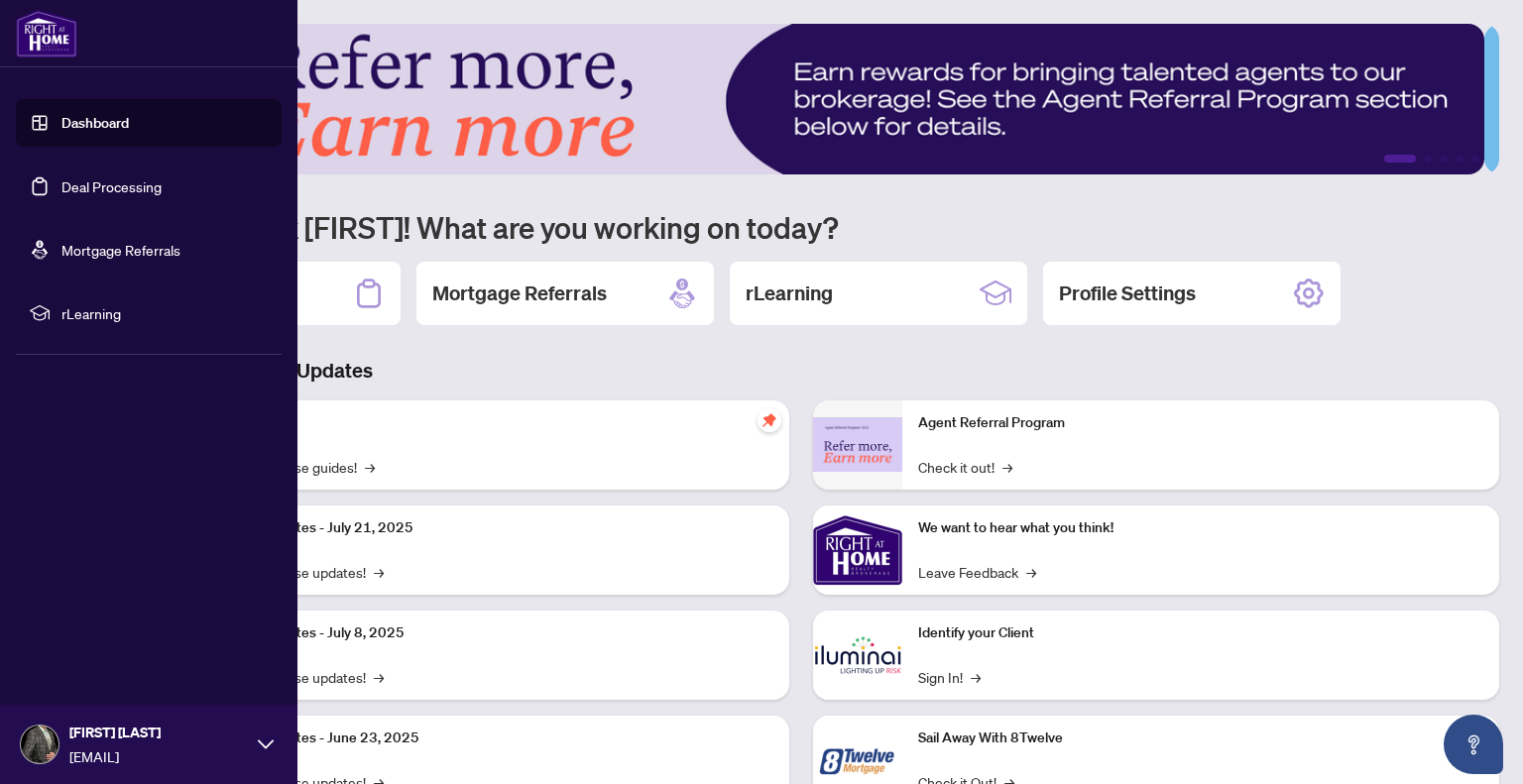 click on "Deal Processing" at bounding box center (111, 186) 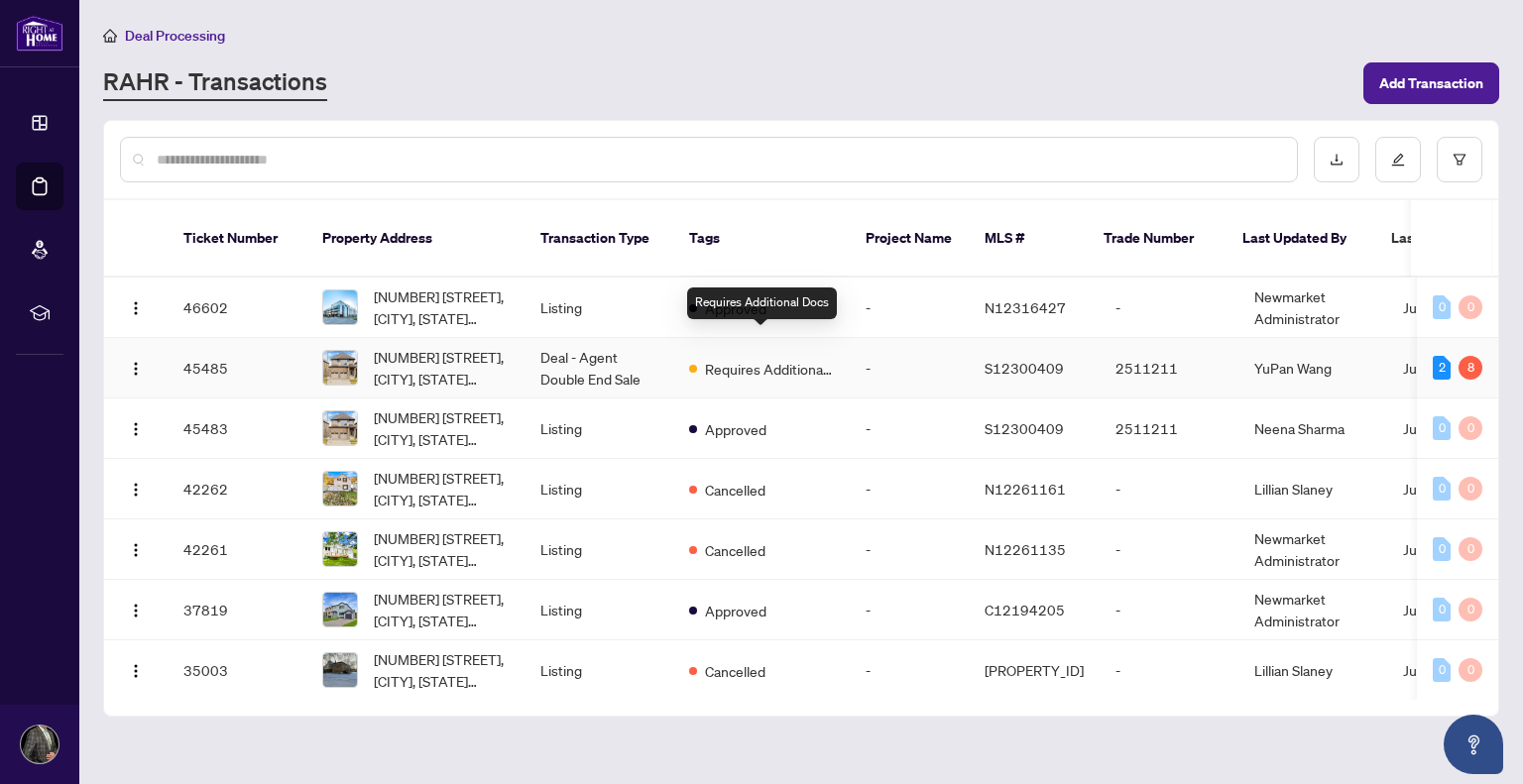 click on "Requires Additional Docs" at bounding box center (769, 369) 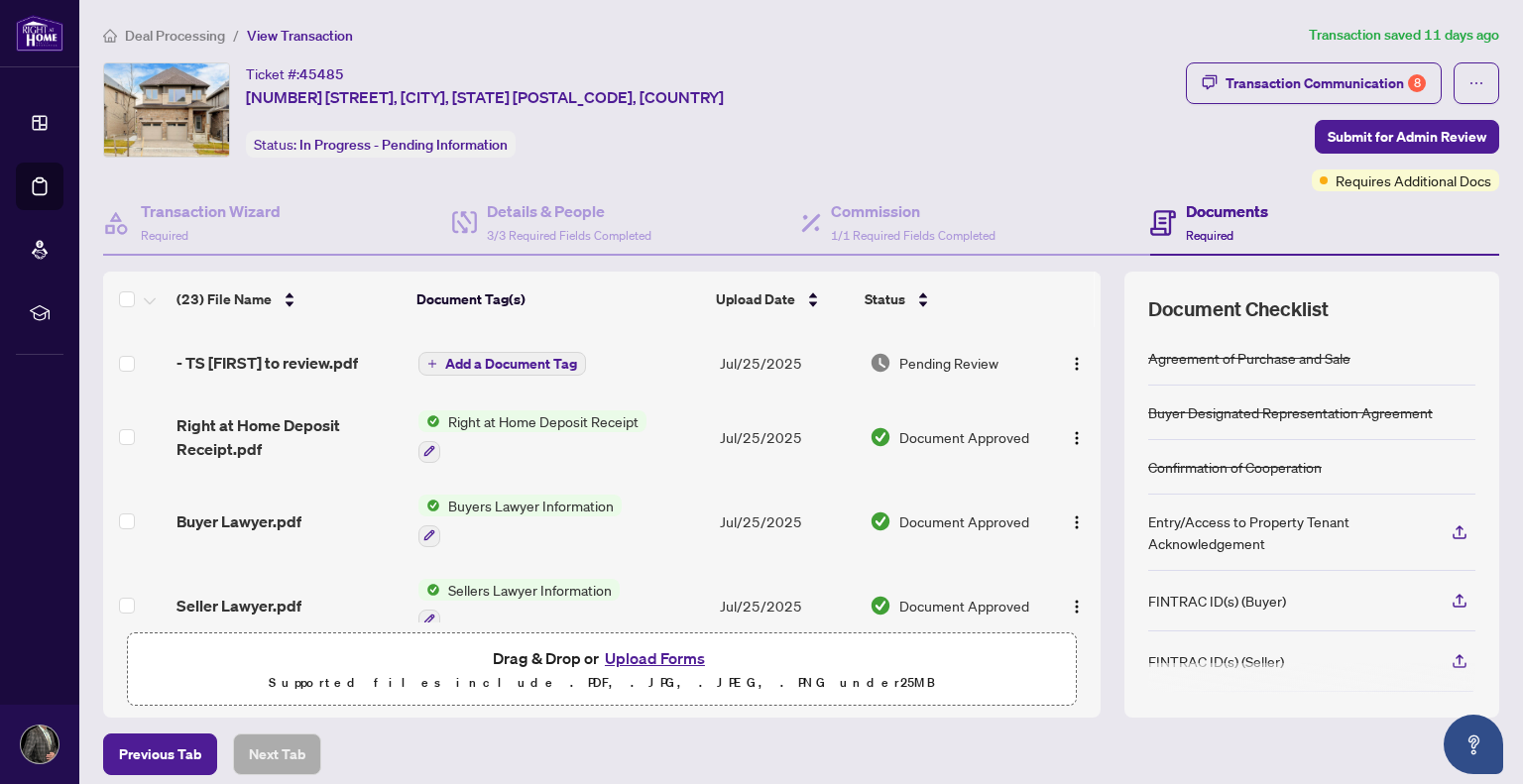 scroll, scrollTop: 385, scrollLeft: 0, axis: vertical 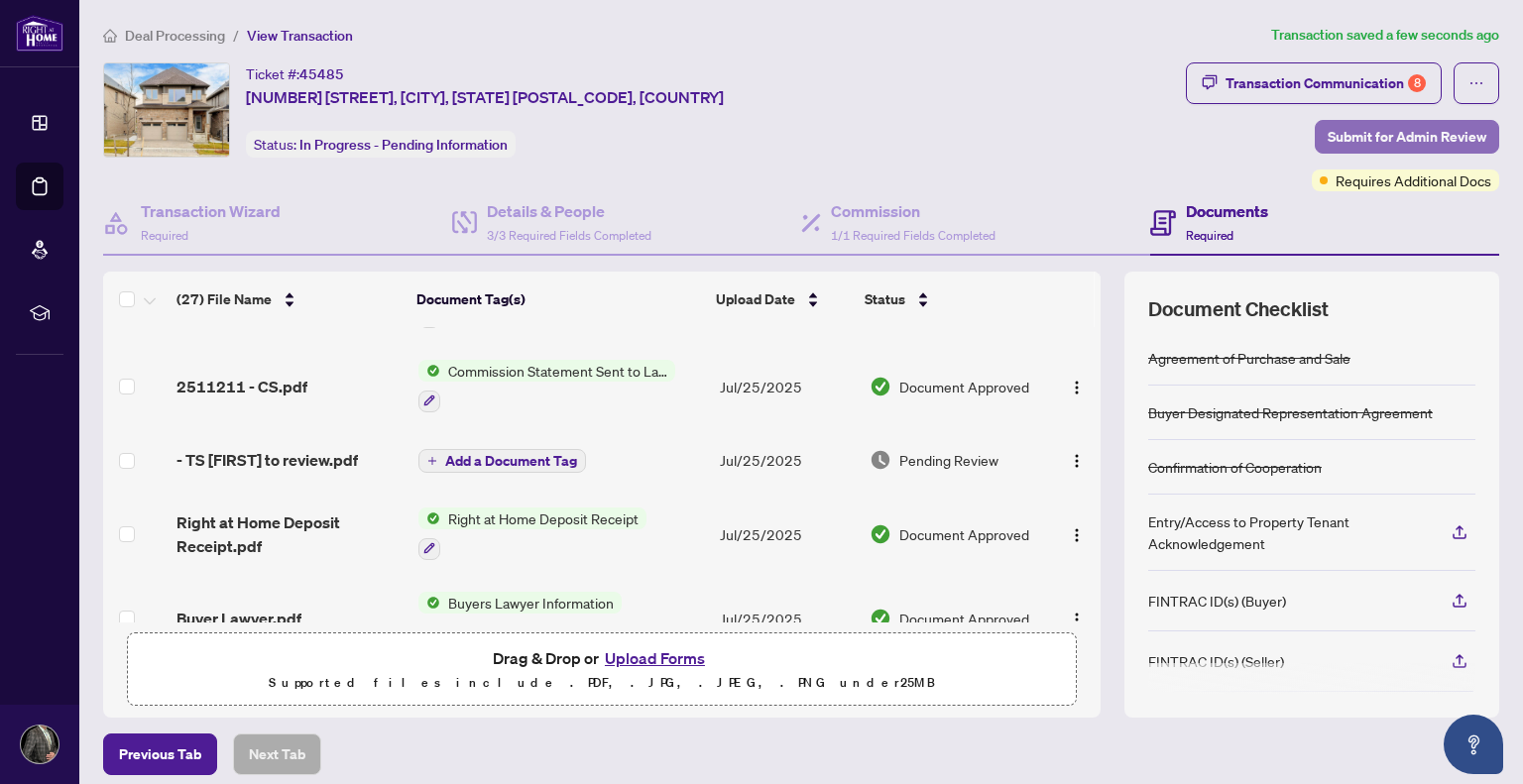 click on "Submit for Admin Review" at bounding box center [1407, 137] 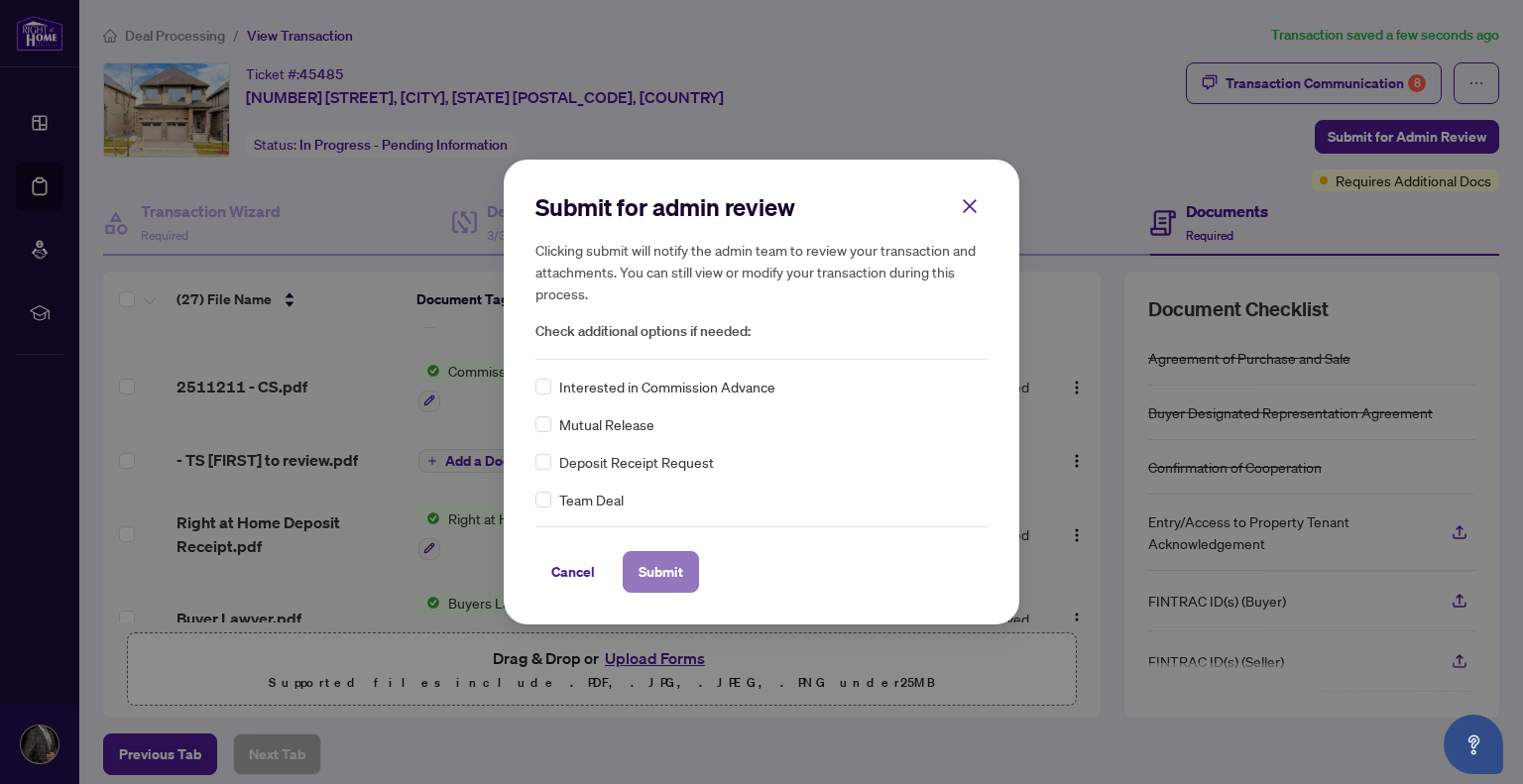 click on "Submit" at bounding box center [660, 572] 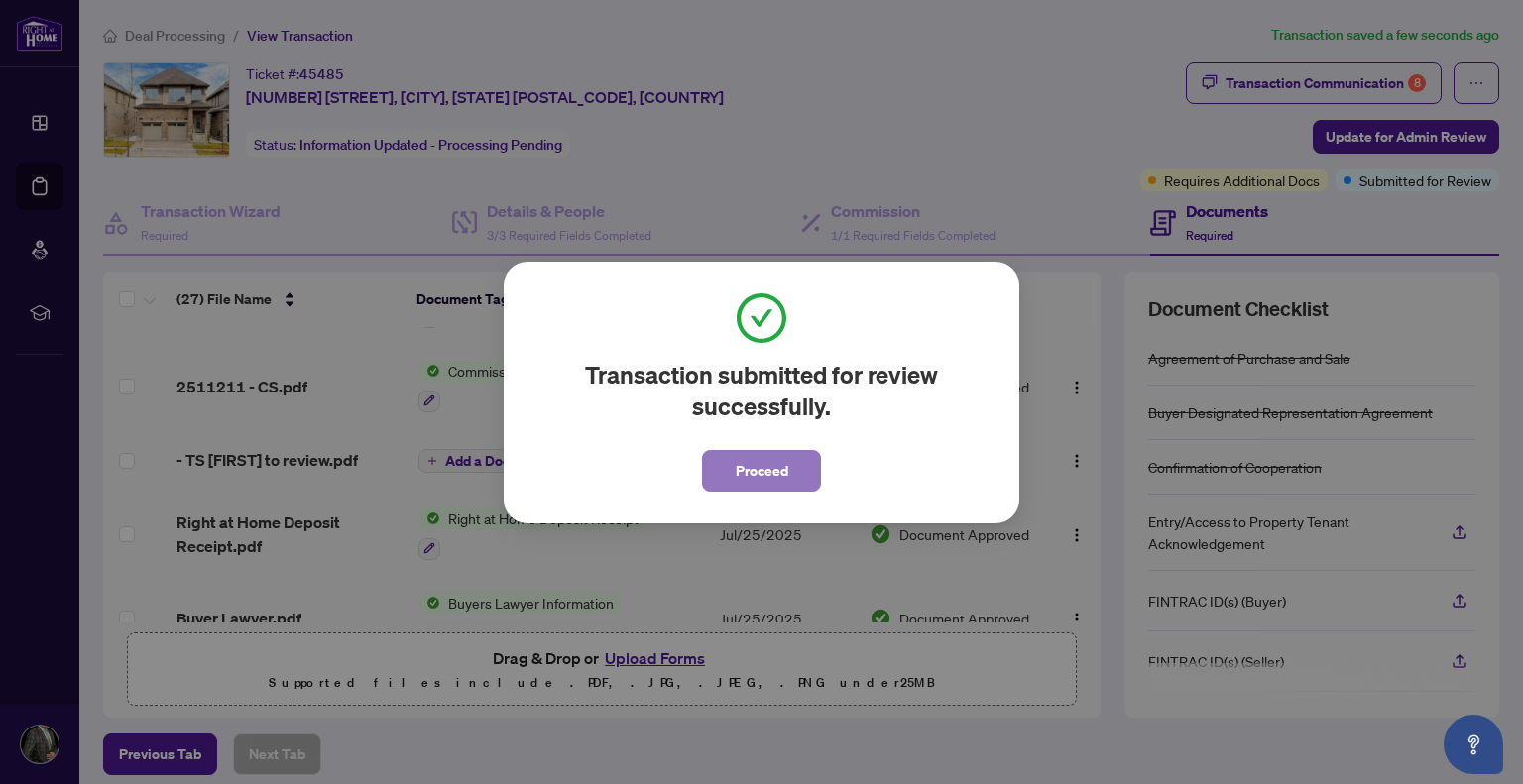click on "Proceed" at bounding box center (762, 471) 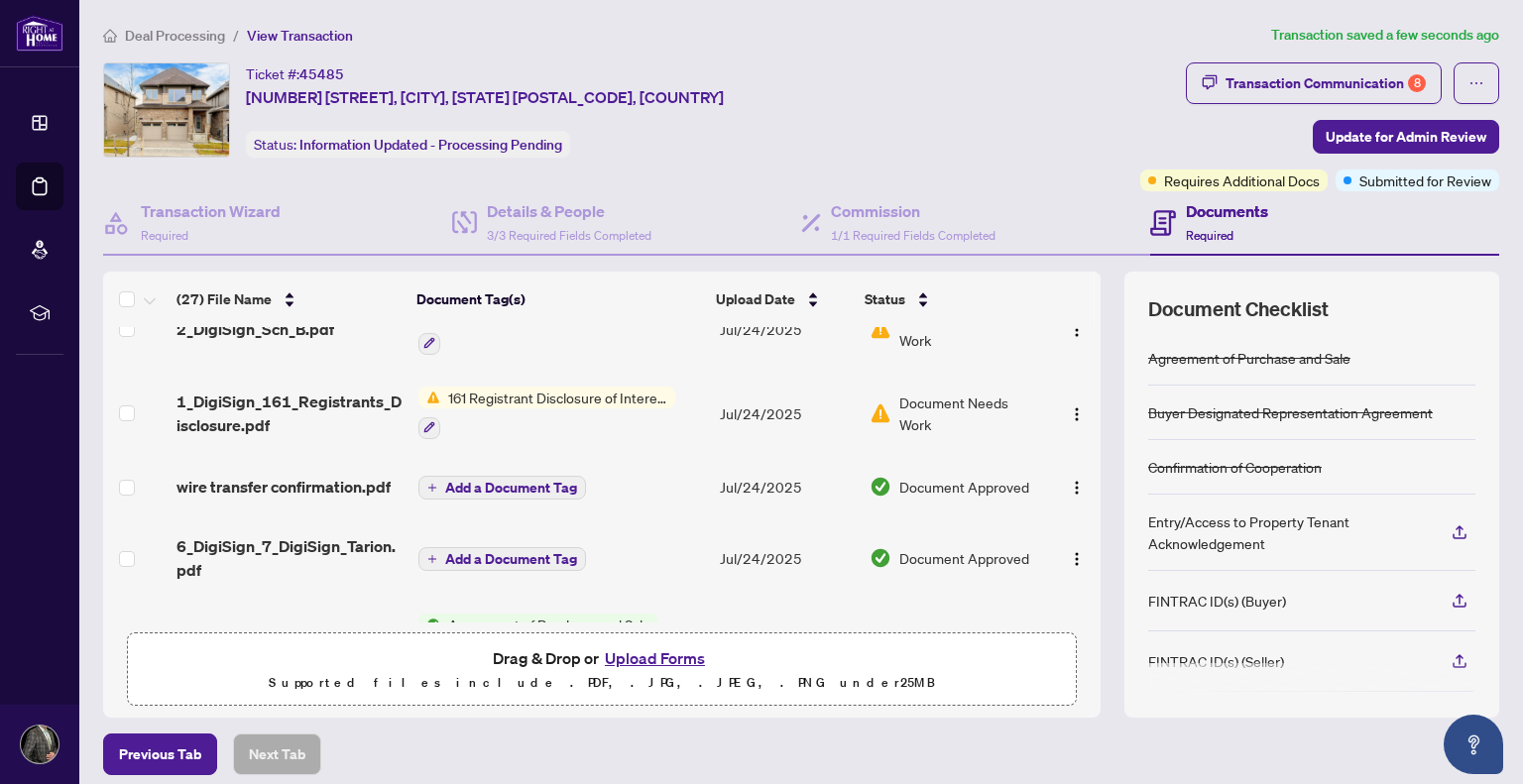 scroll, scrollTop: 1375, scrollLeft: 0, axis: vertical 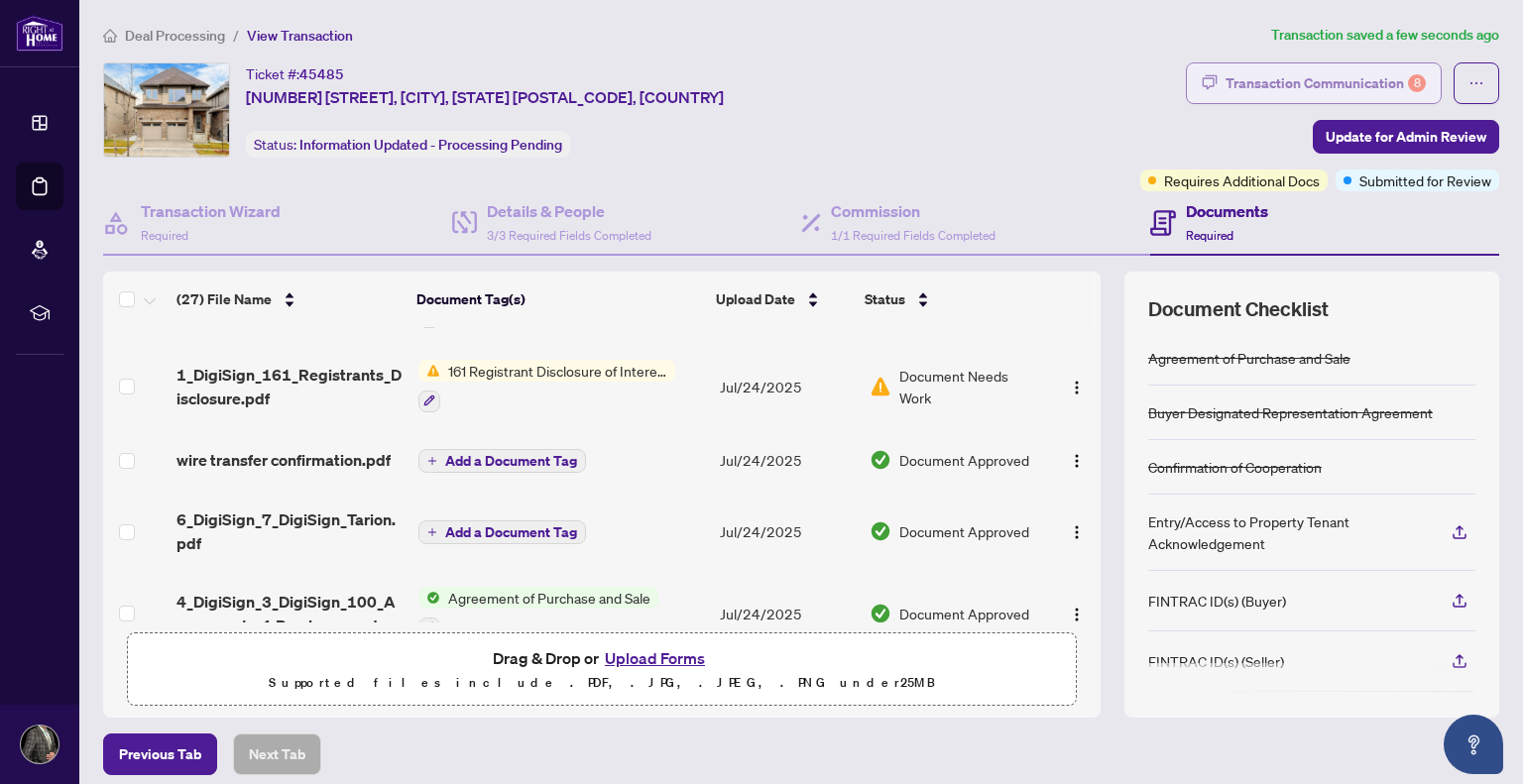 click on "Transaction Communication 8" at bounding box center (1326, 83) 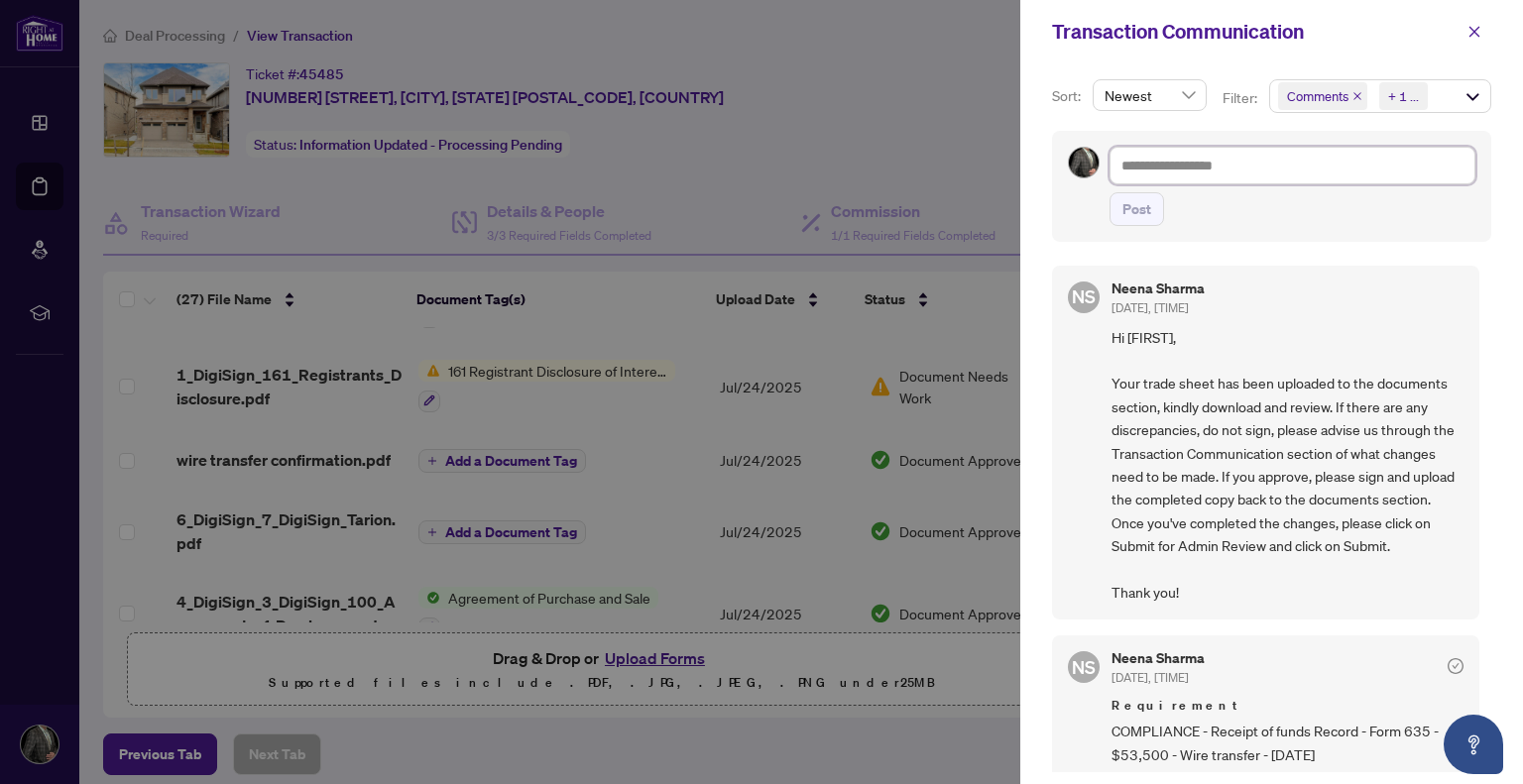 click at bounding box center [1292, 166] 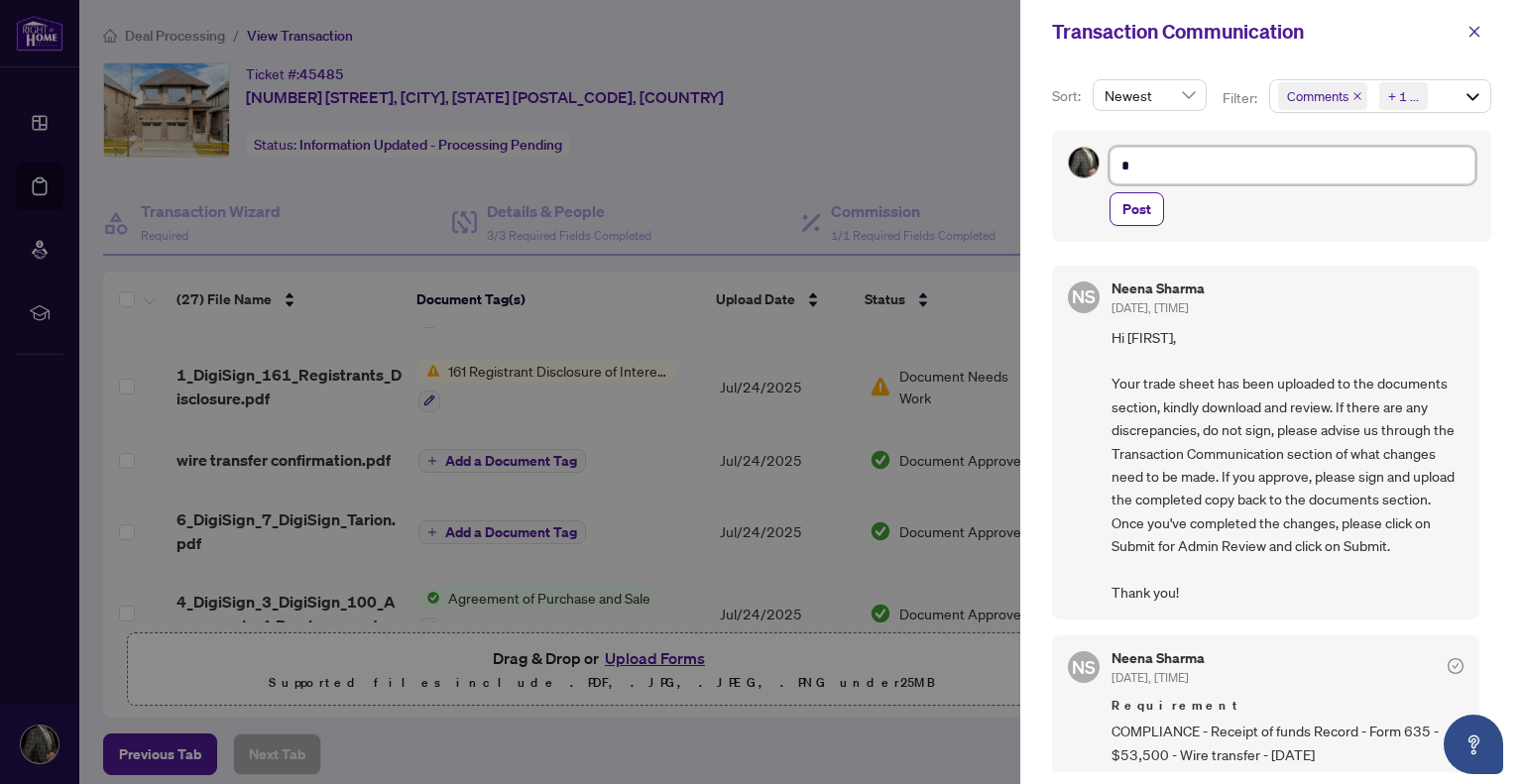 type on "*" 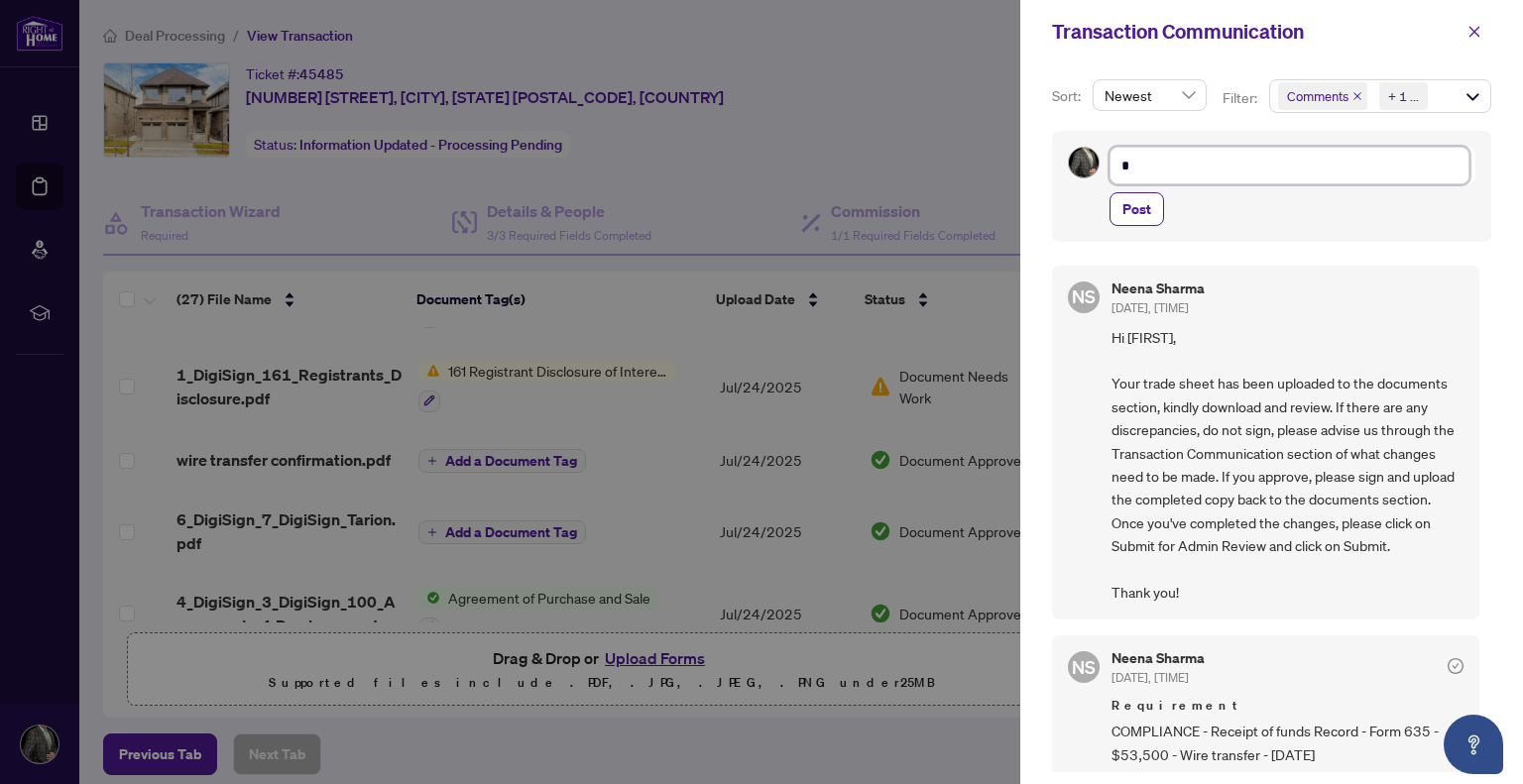 type on "**" 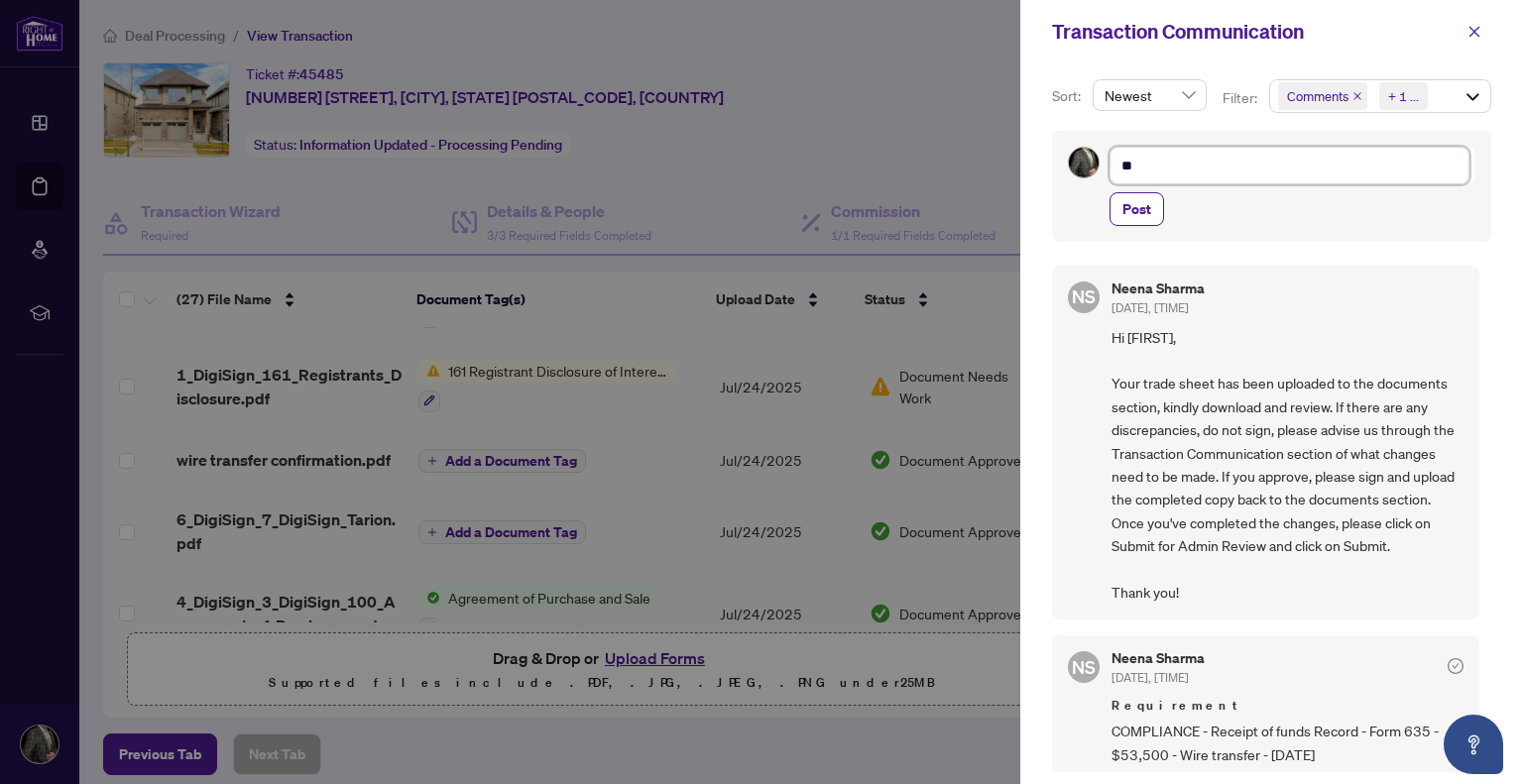 type on "***" 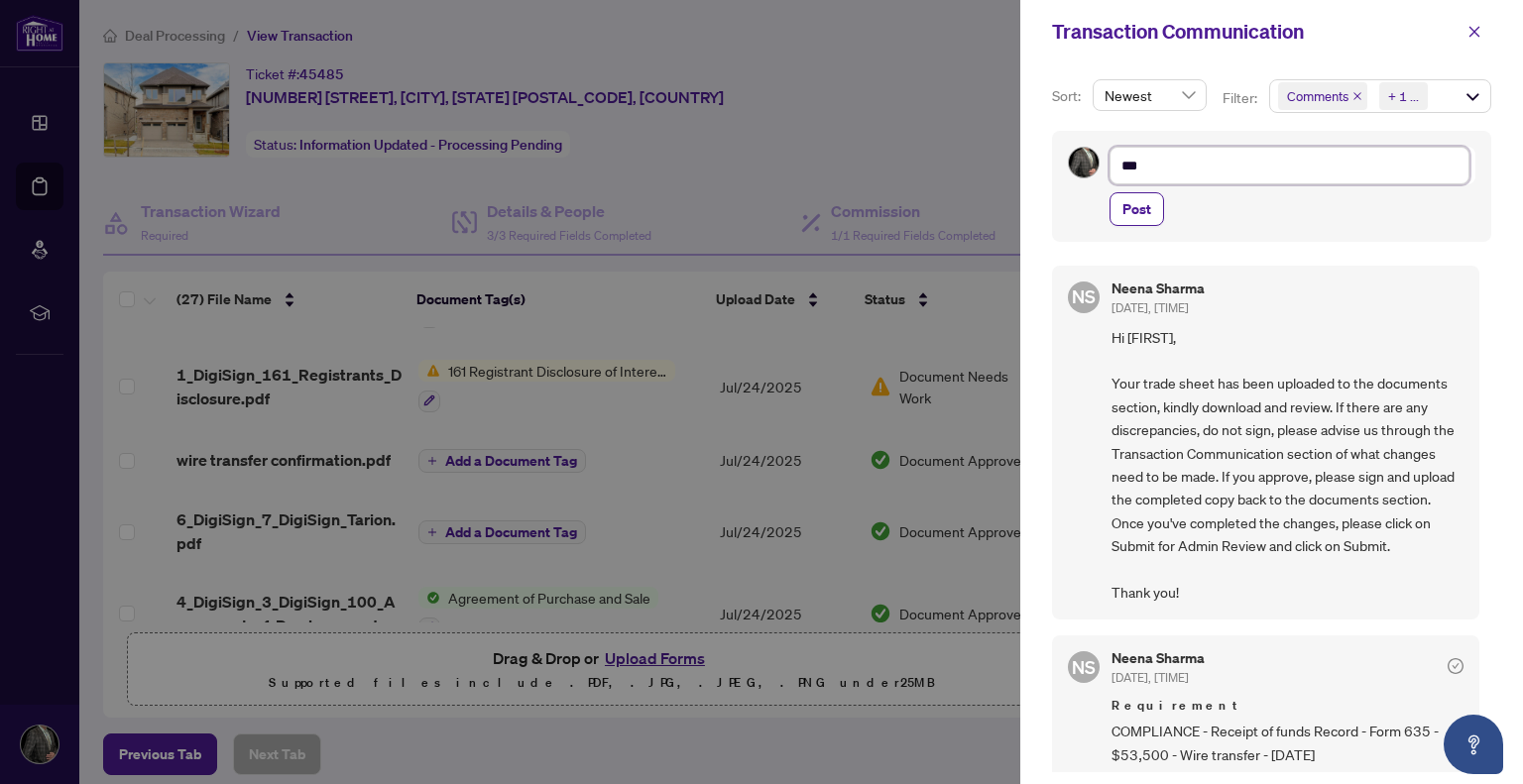 type on "***" 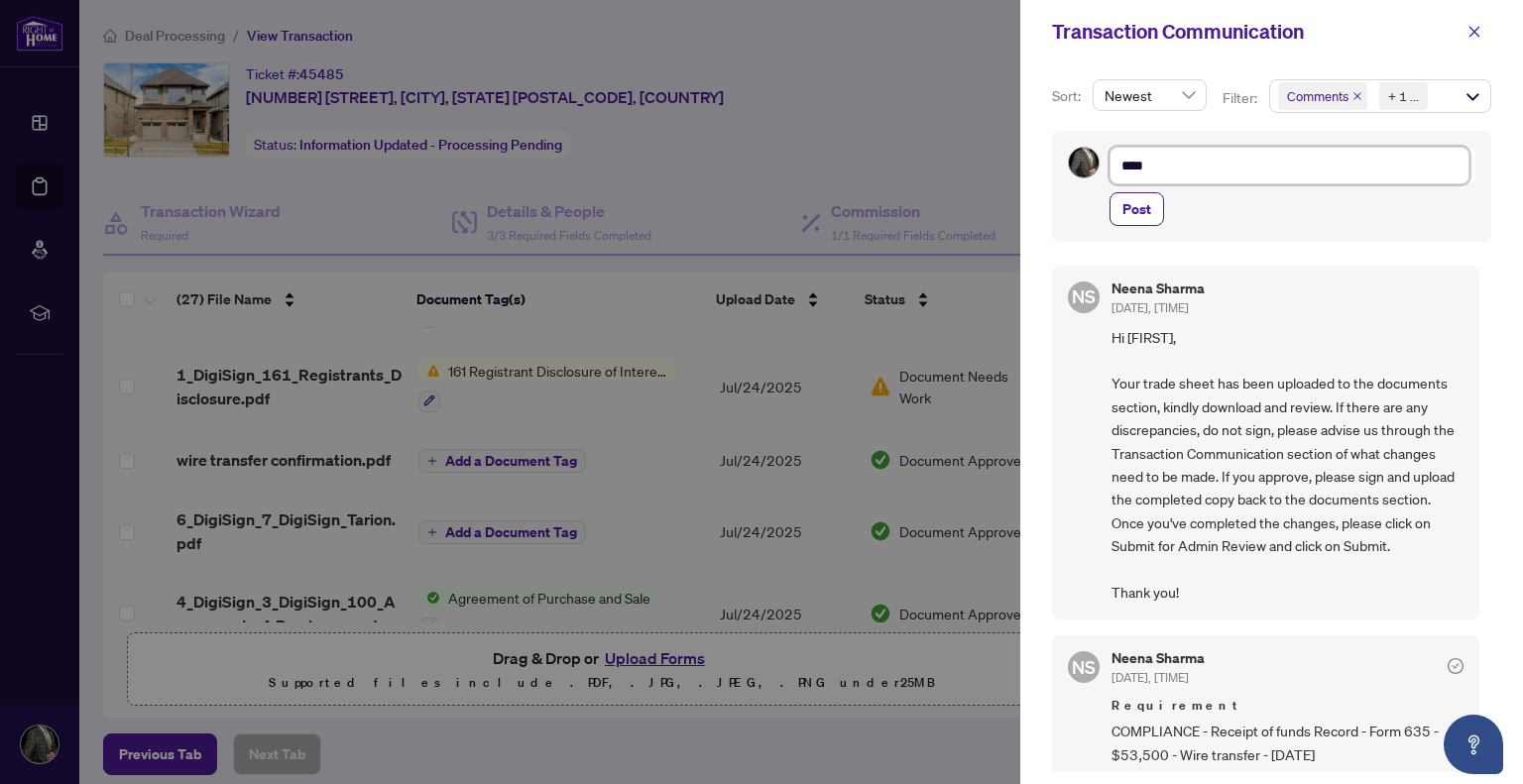 type on "*****" 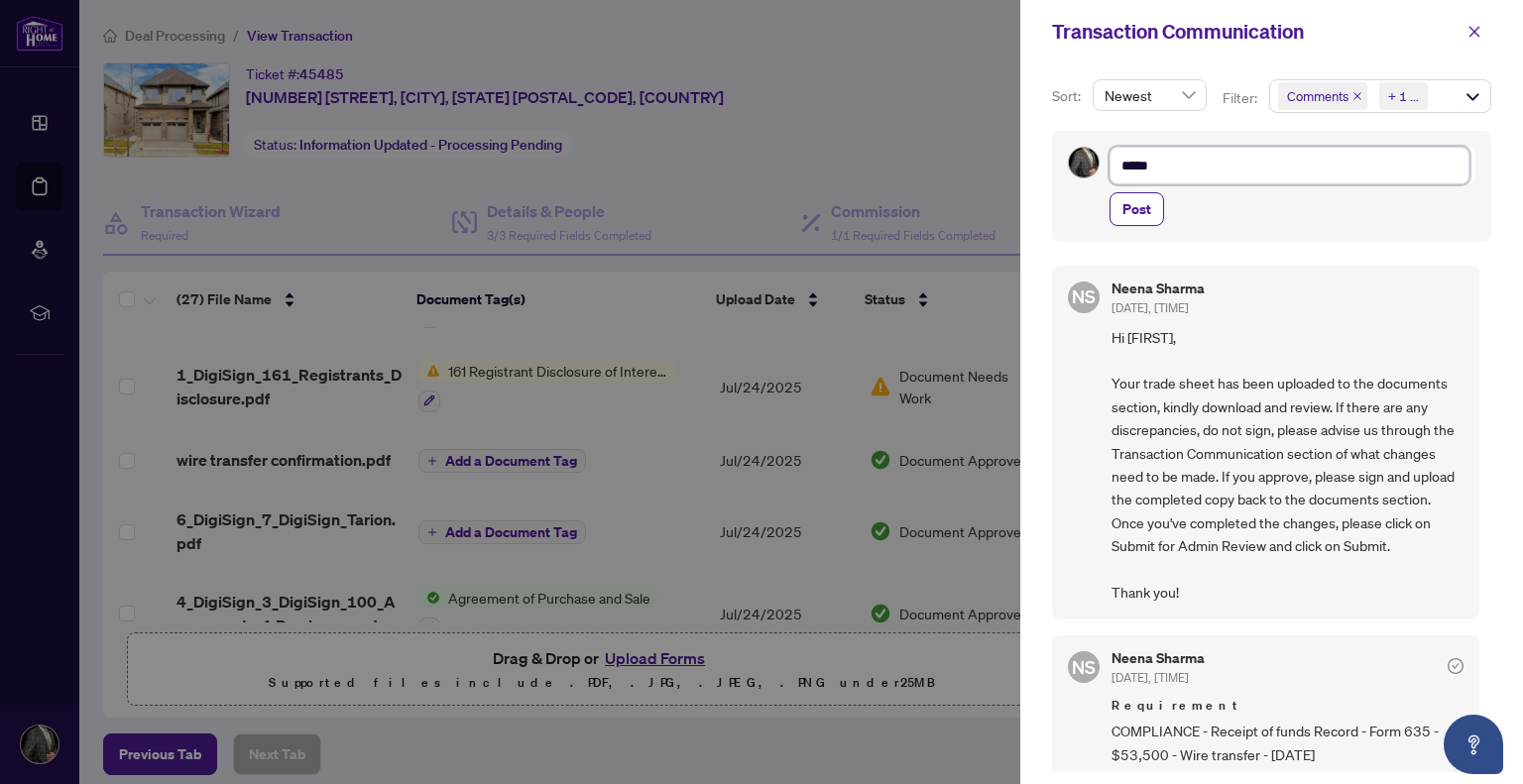 type on "******" 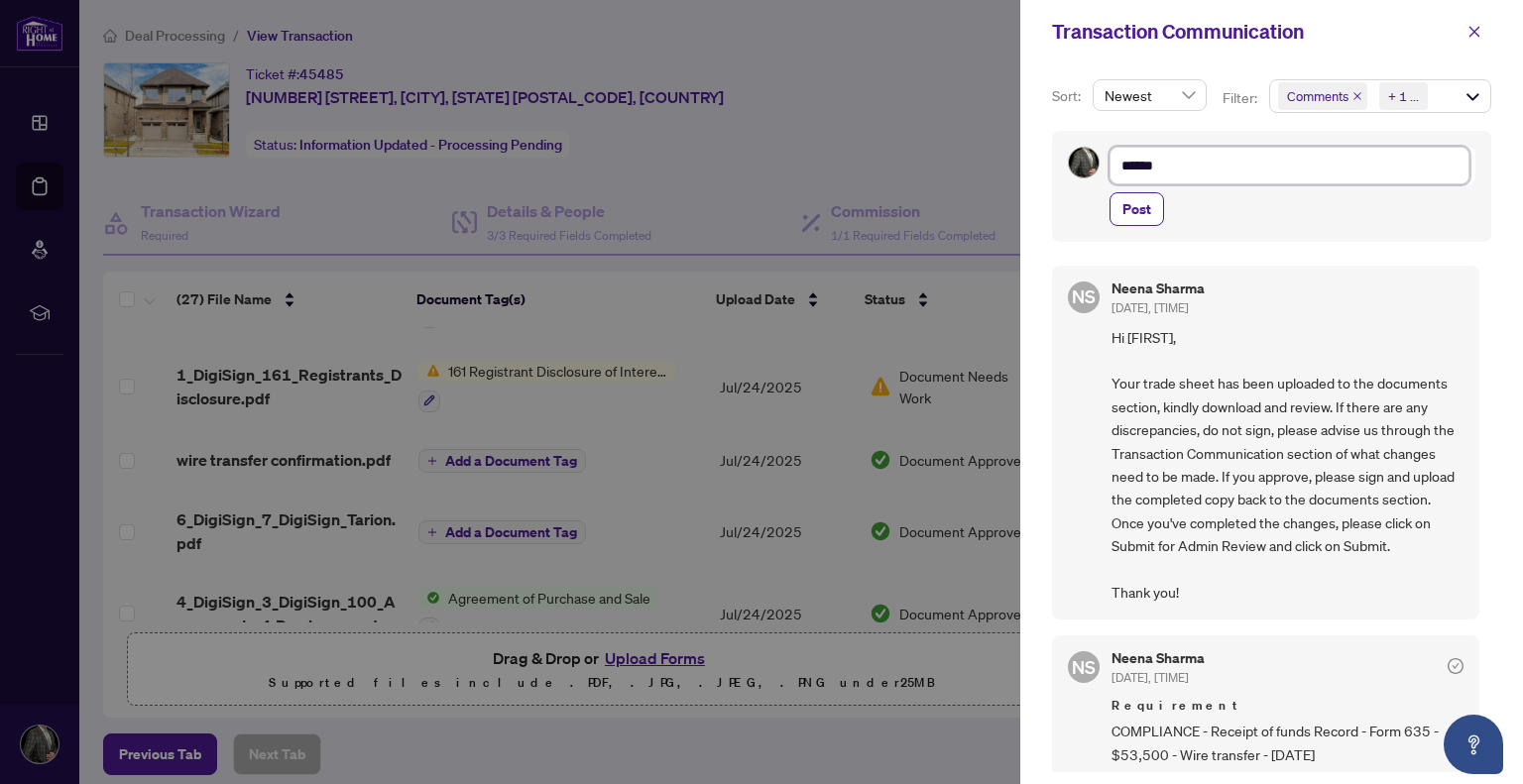 type on "*****" 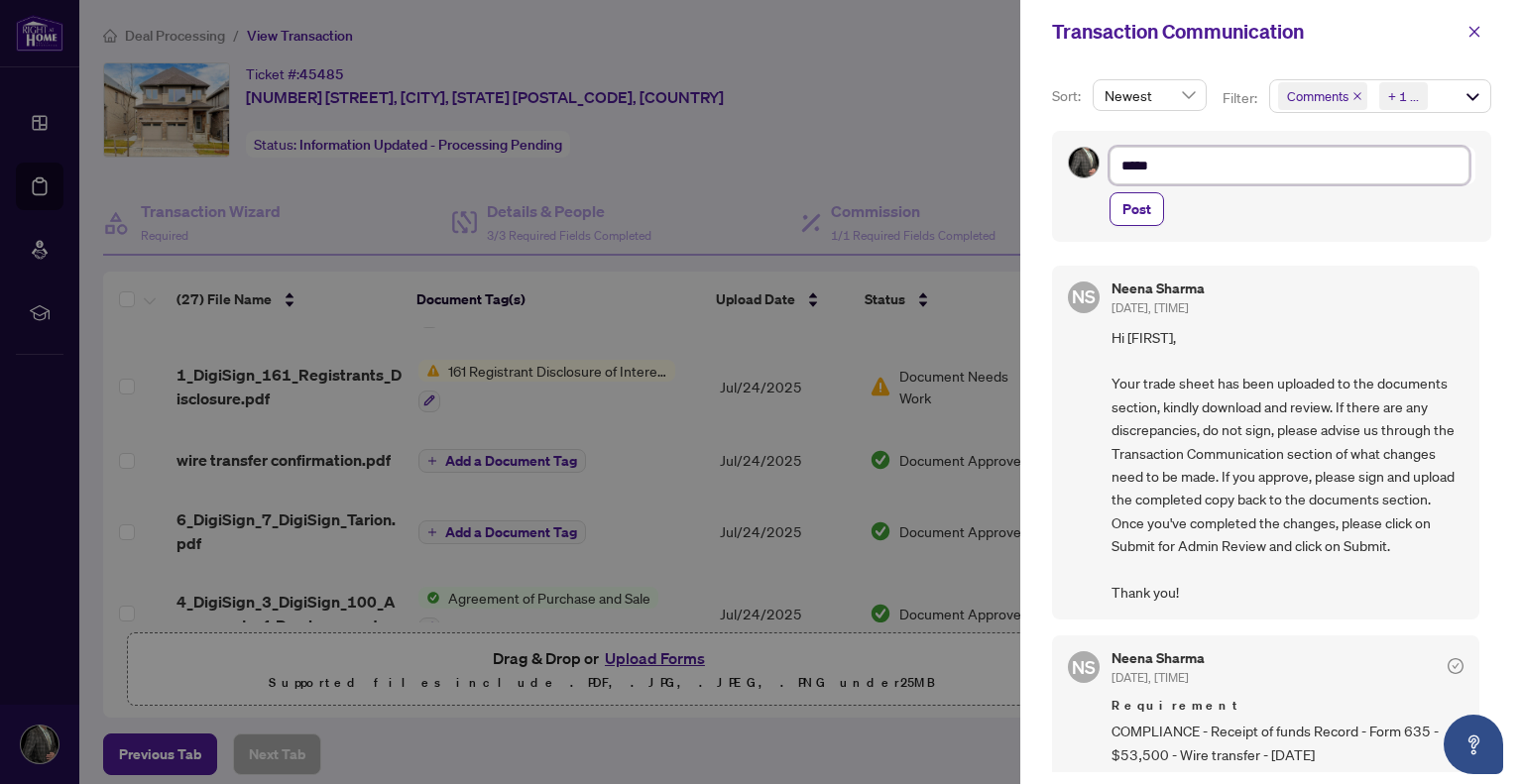 type on "***" 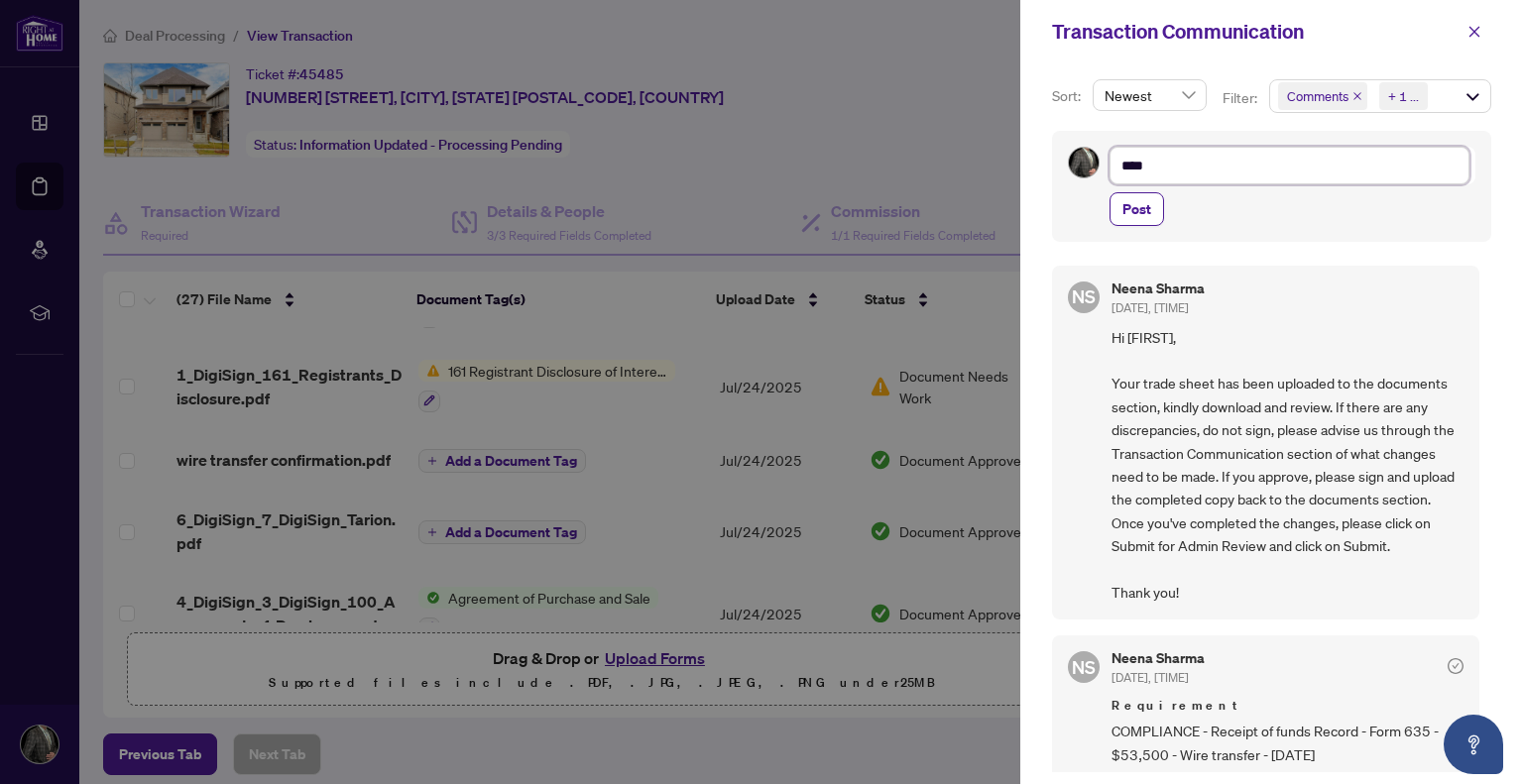 type on "***" 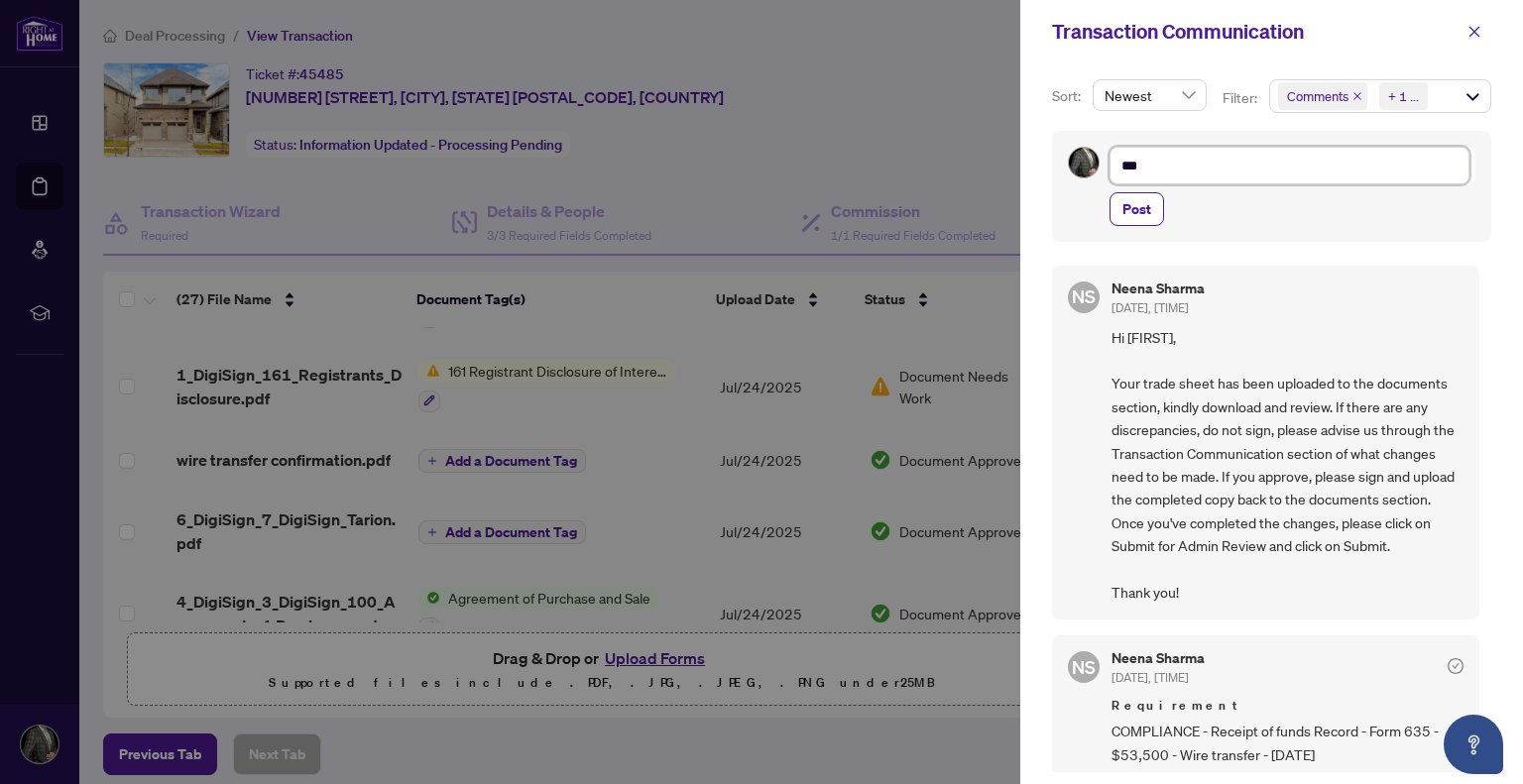 type on "**" 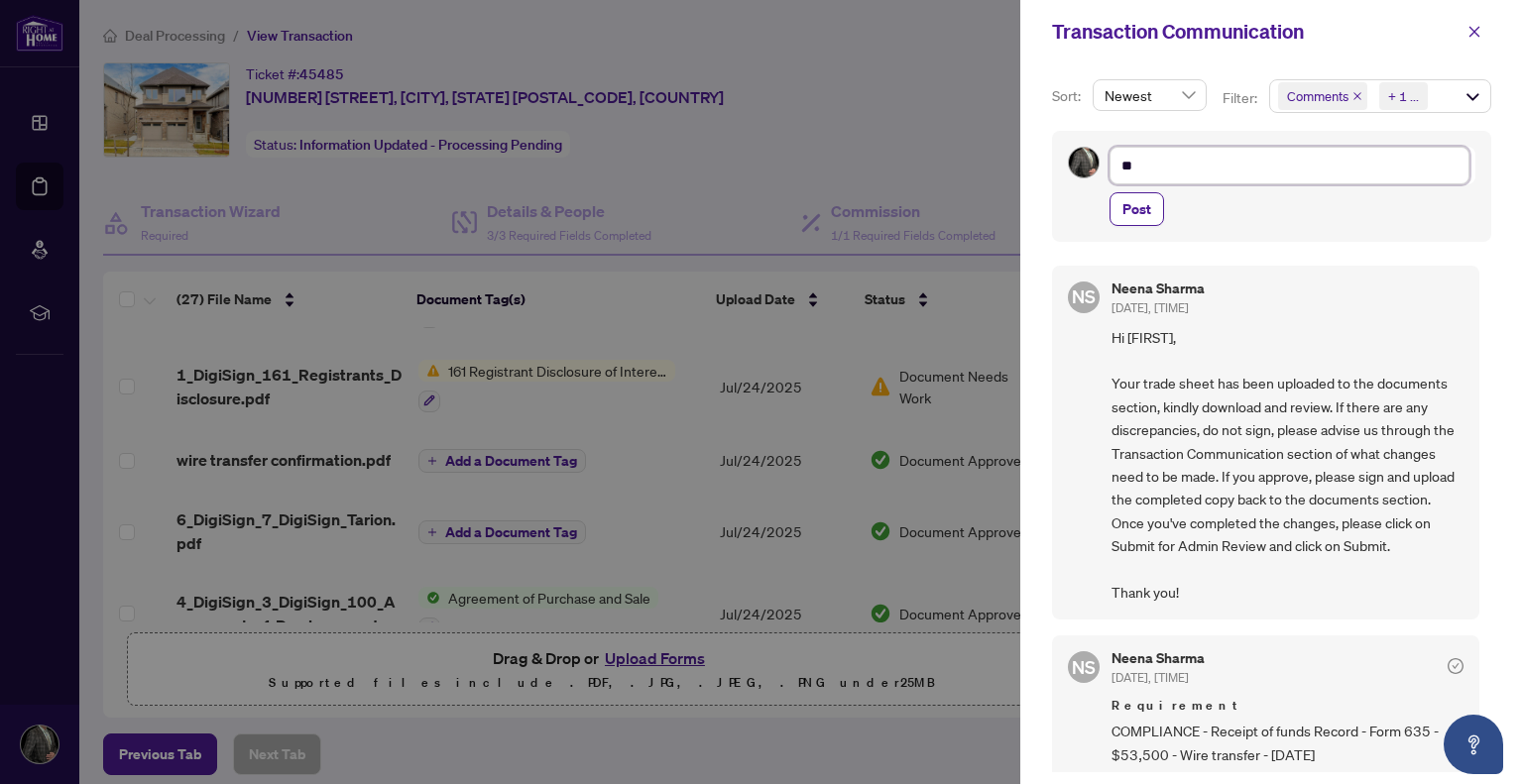 type on "*" 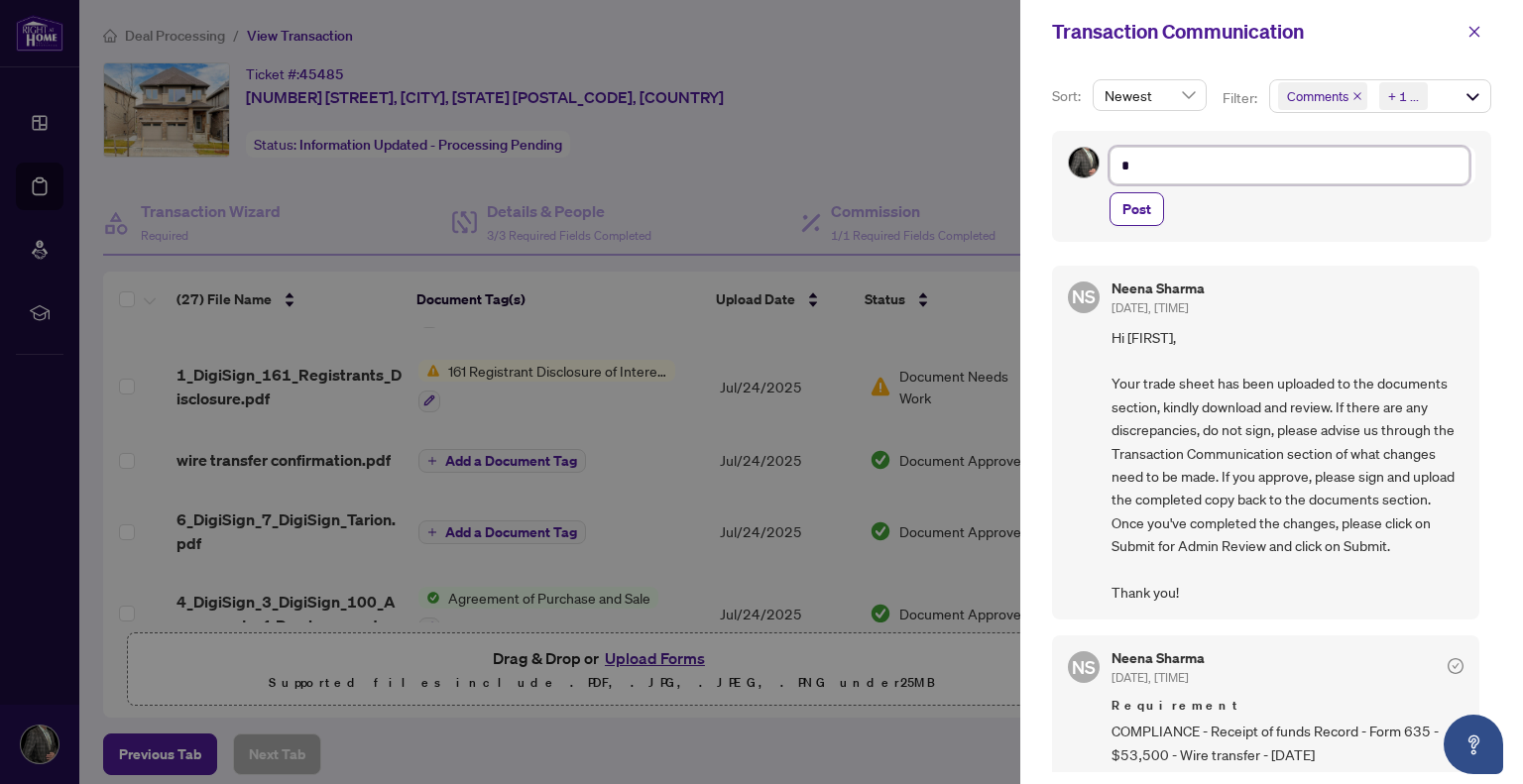 type 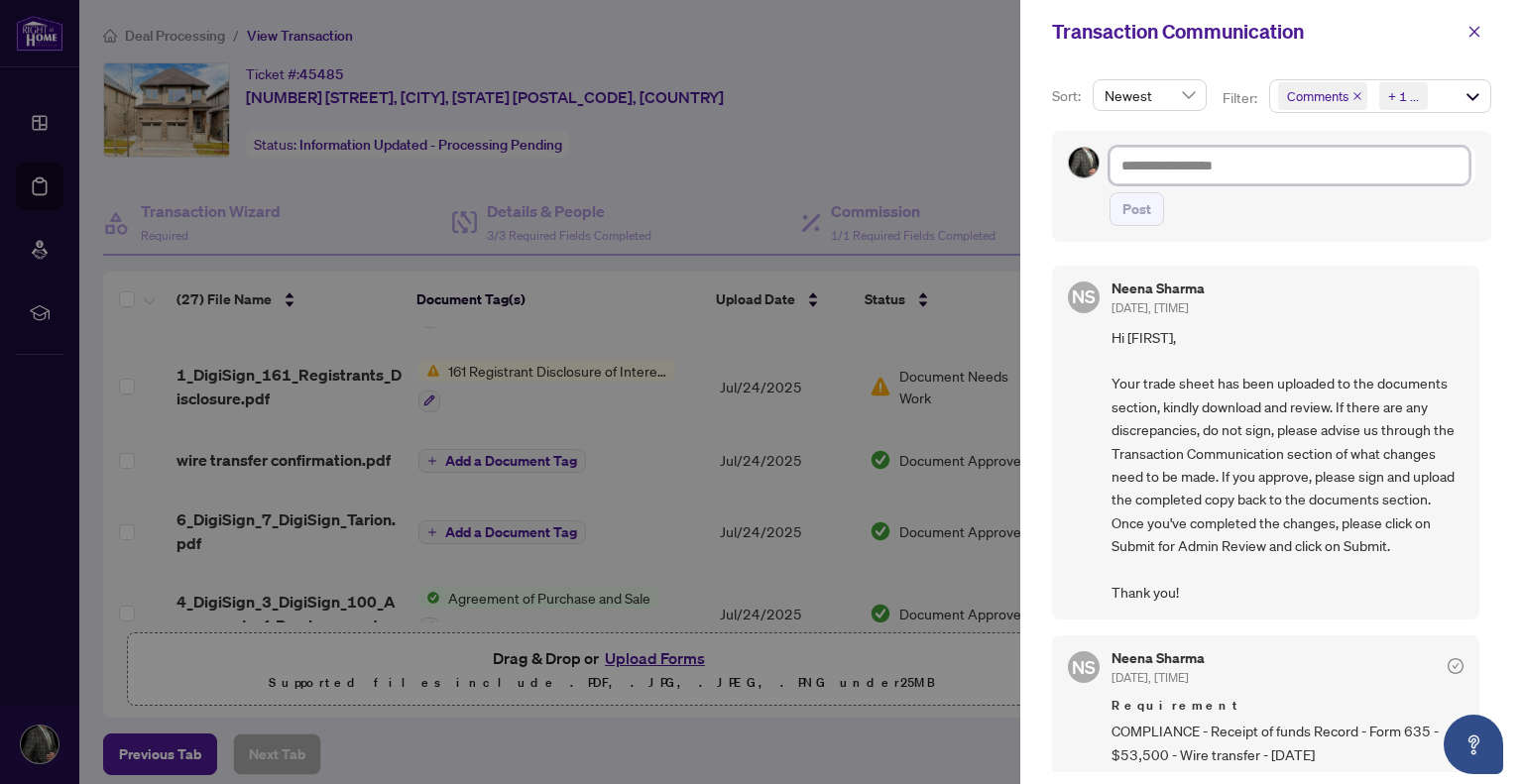 type on "*" 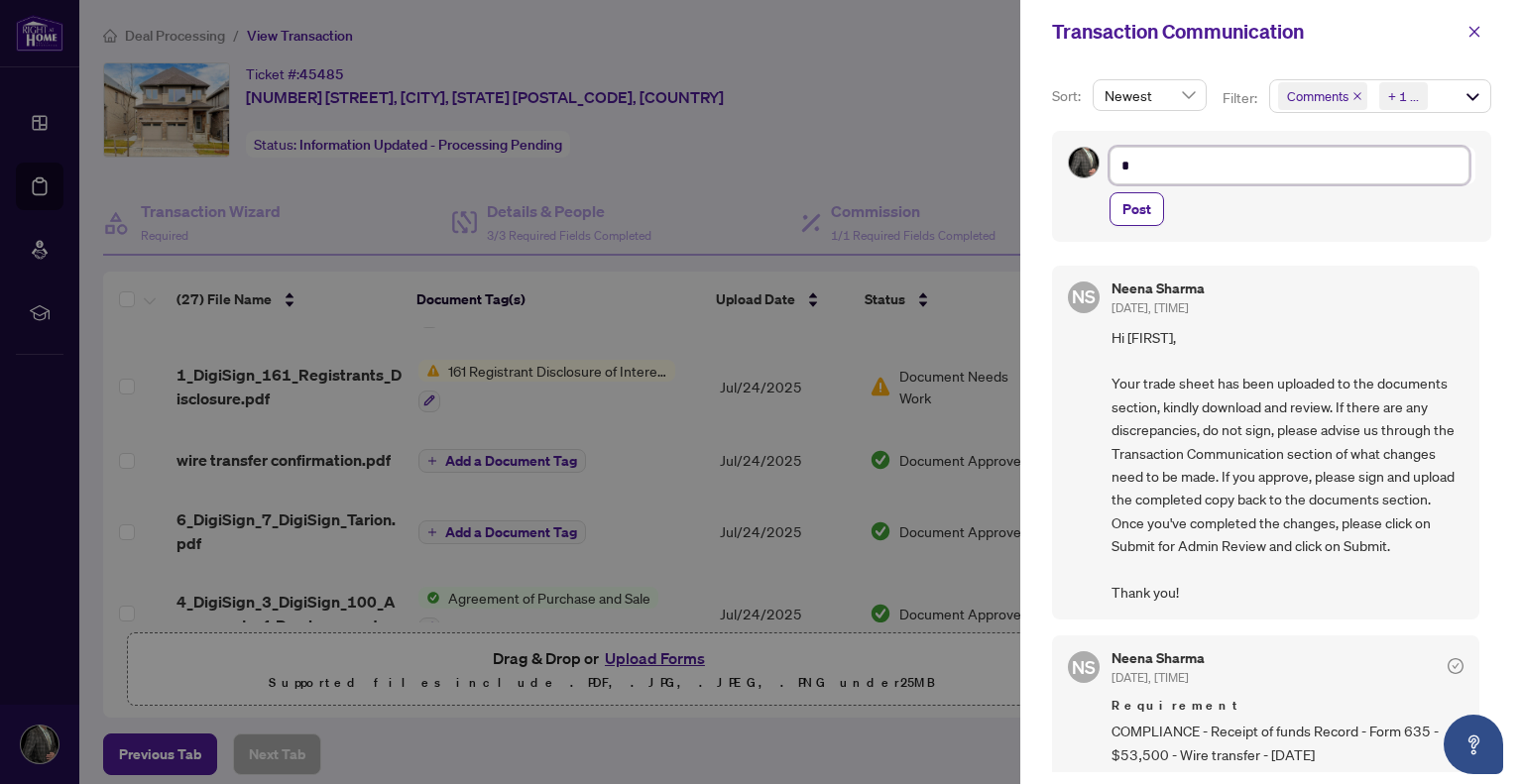 type on "**" 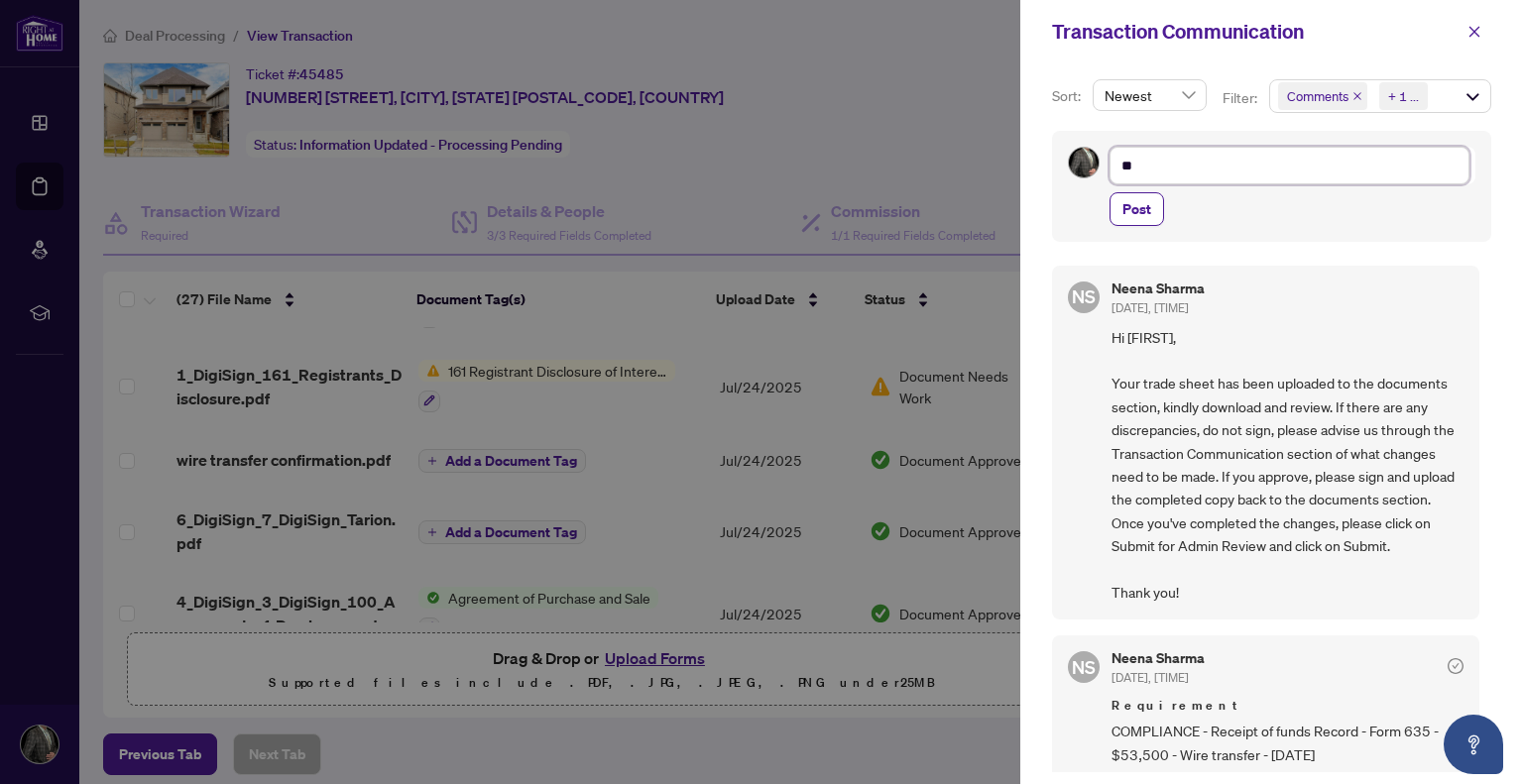 type on "***" 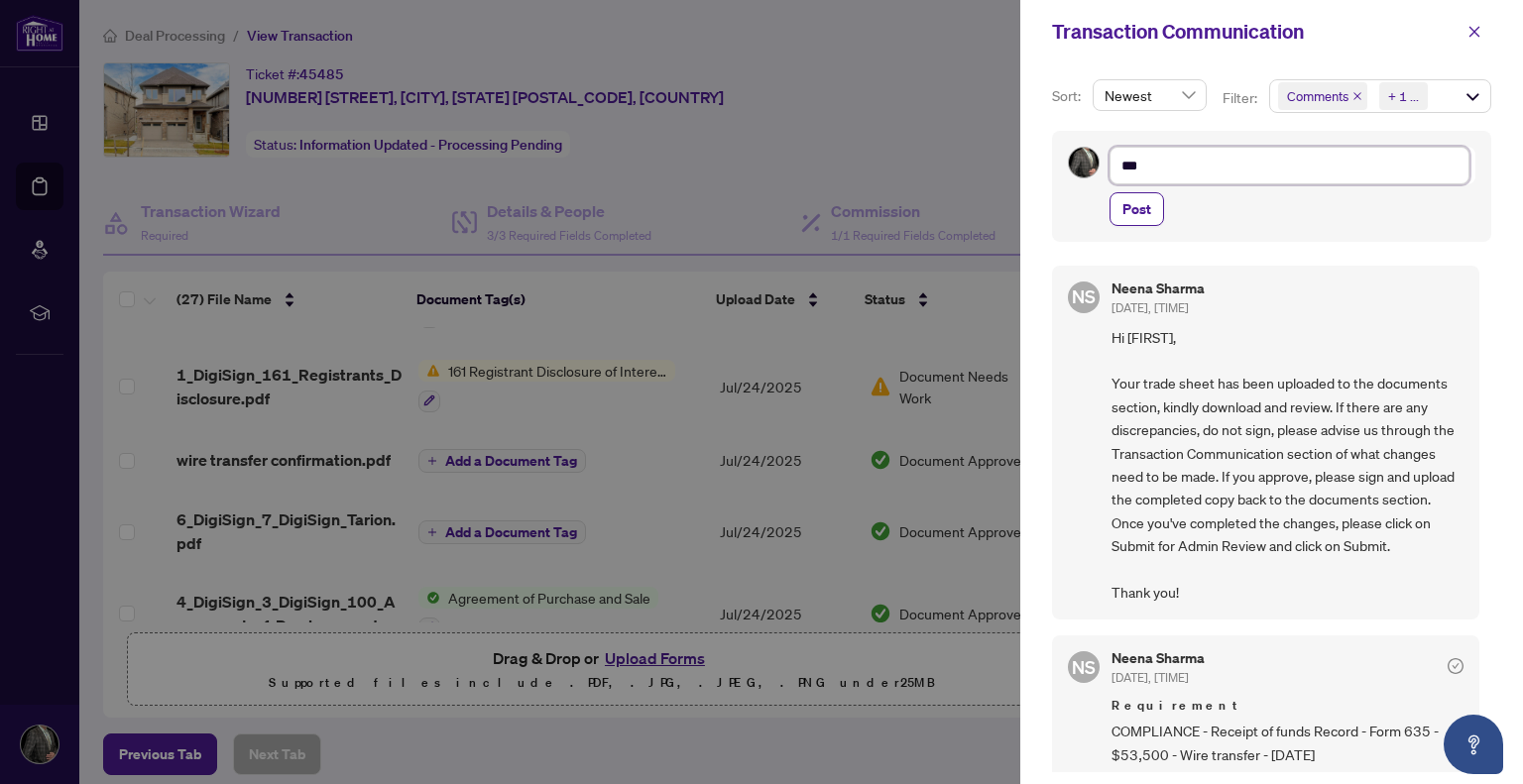 type on "****" 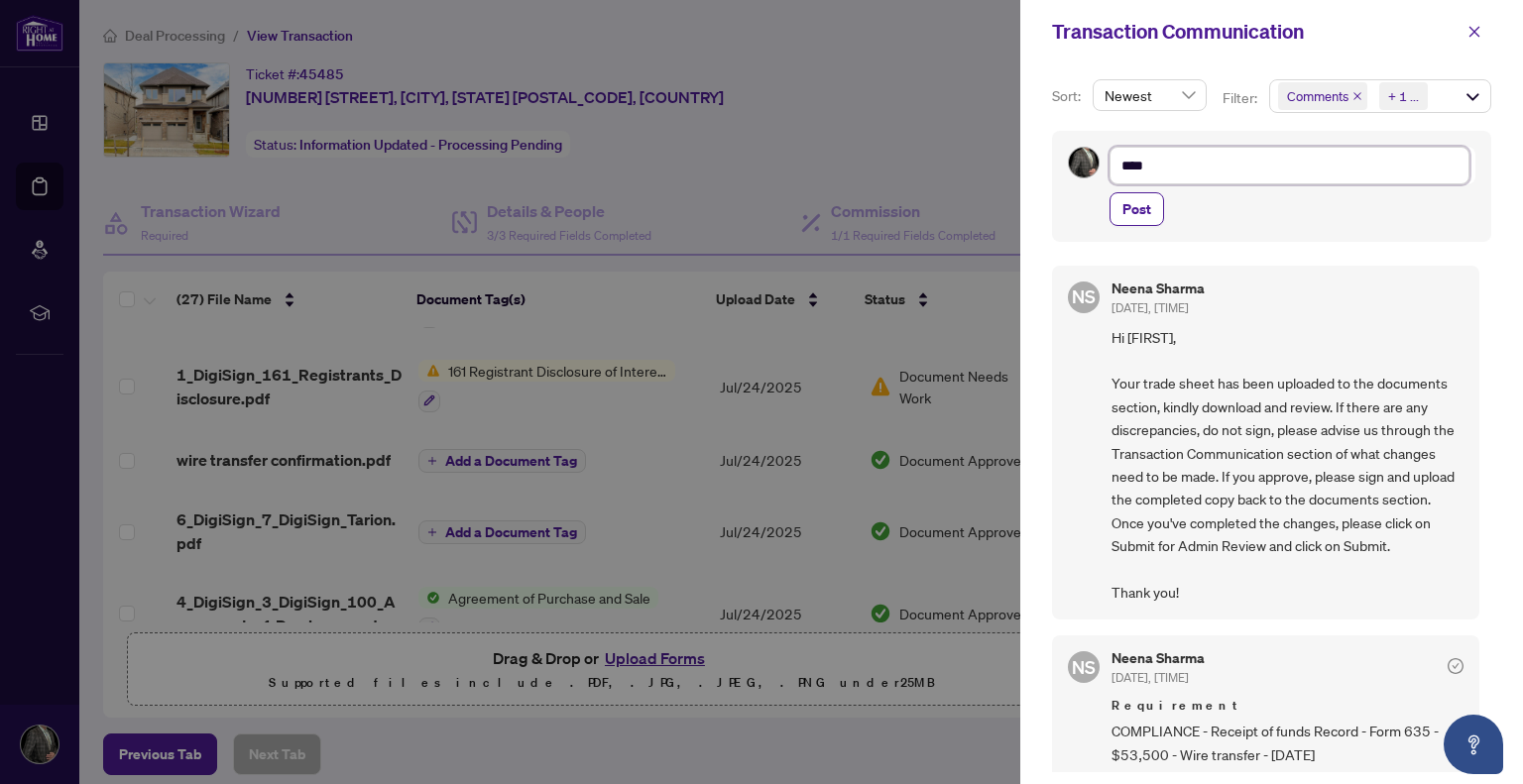 type on "*****" 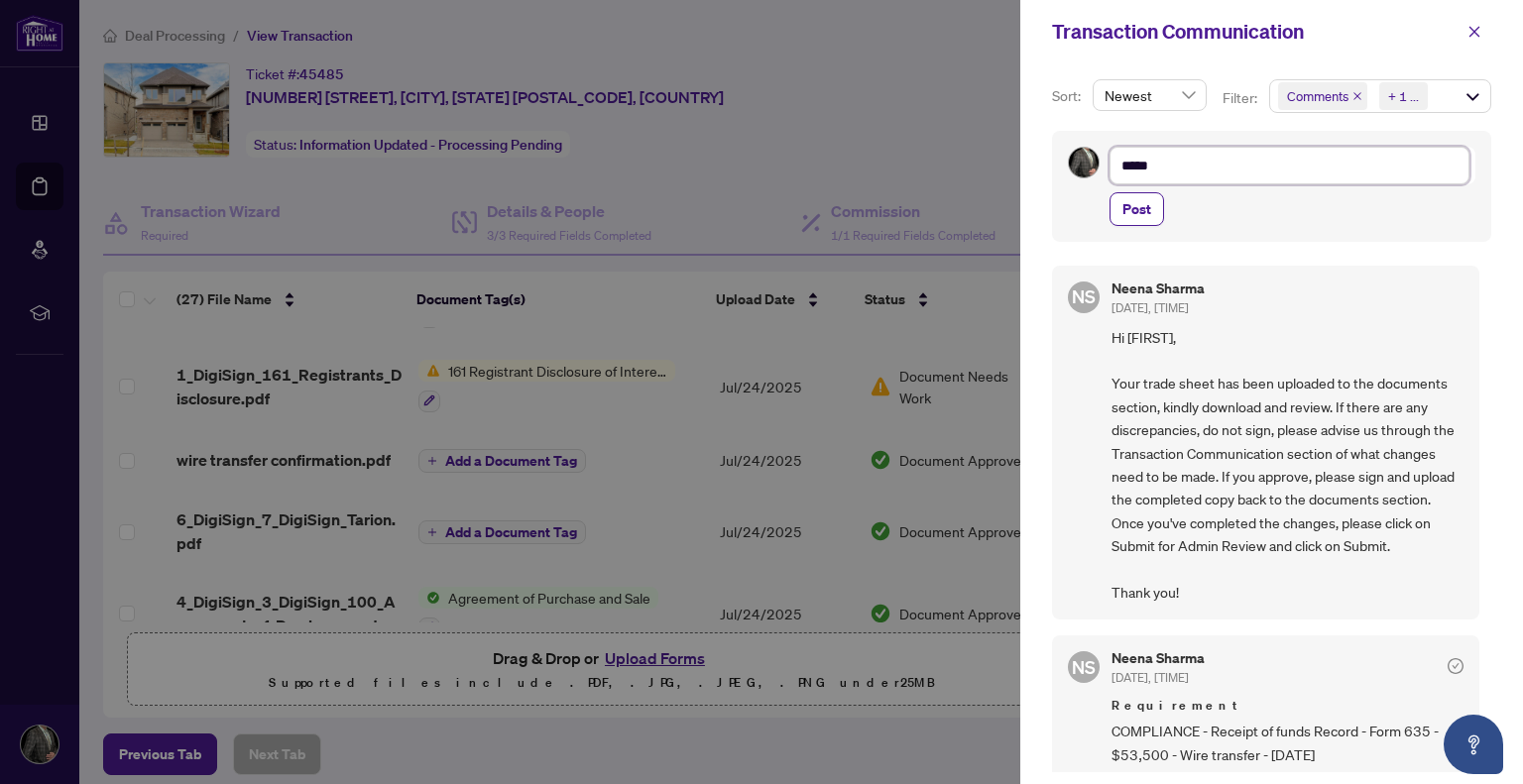 type on "******" 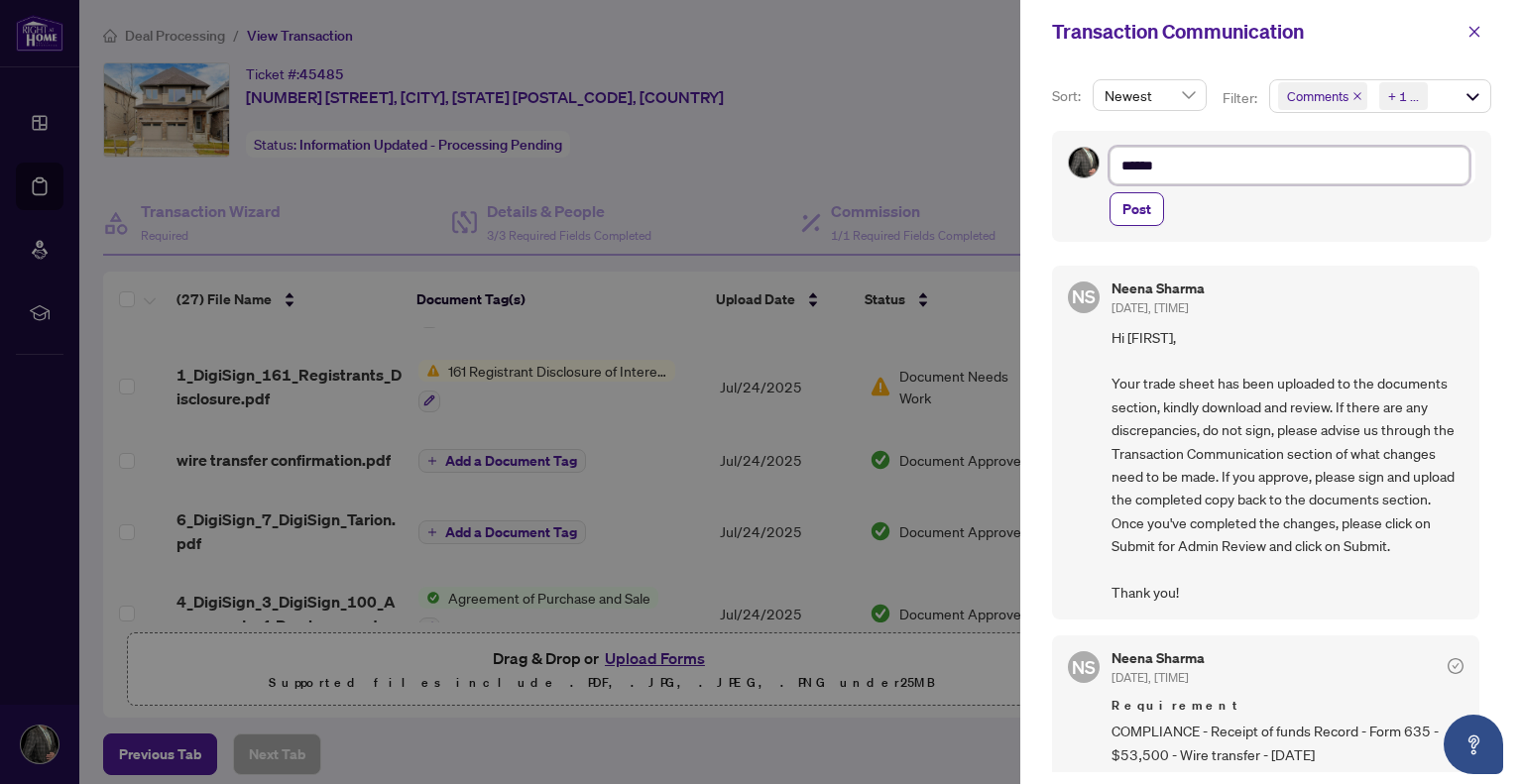 type on "*******" 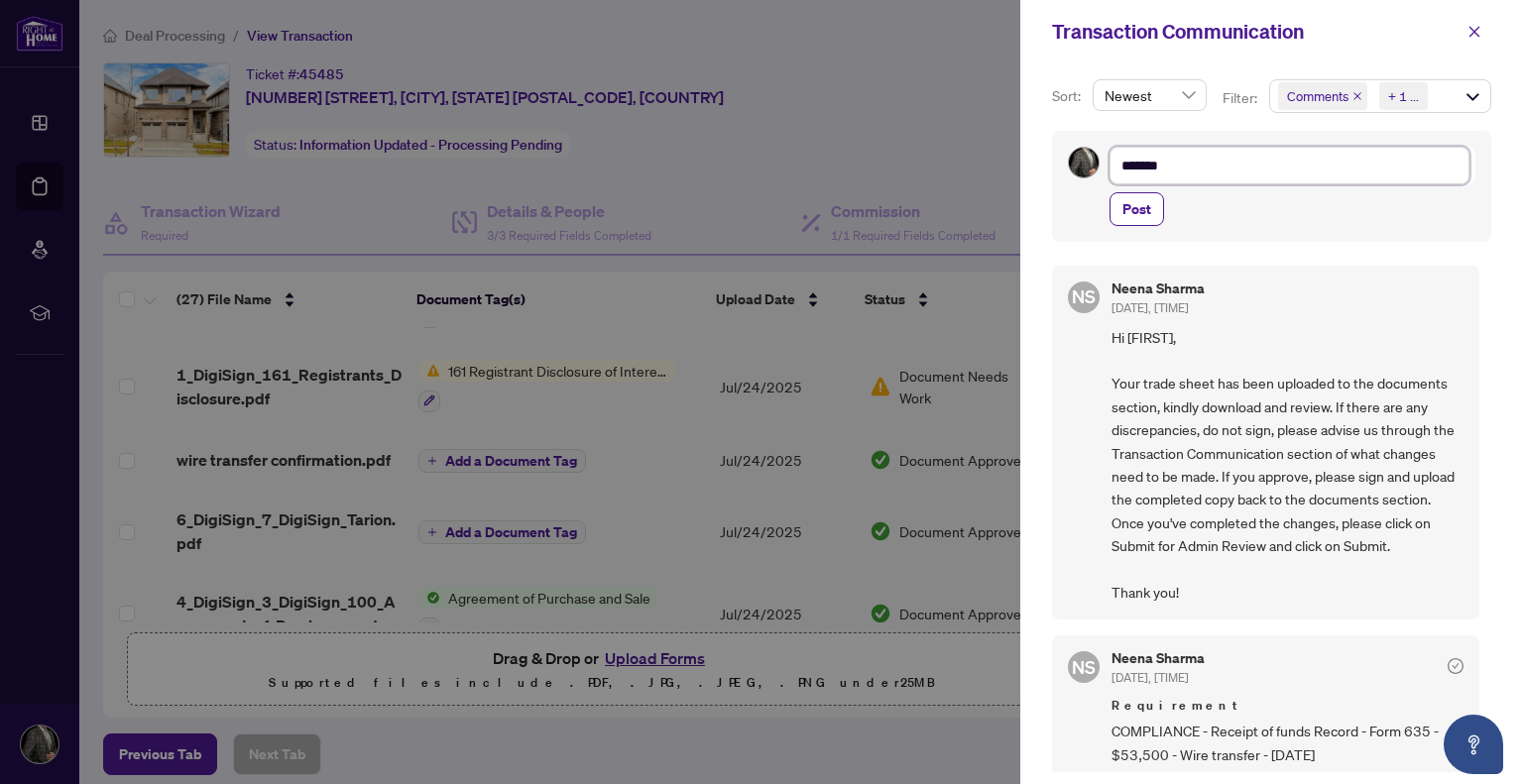 type on "********" 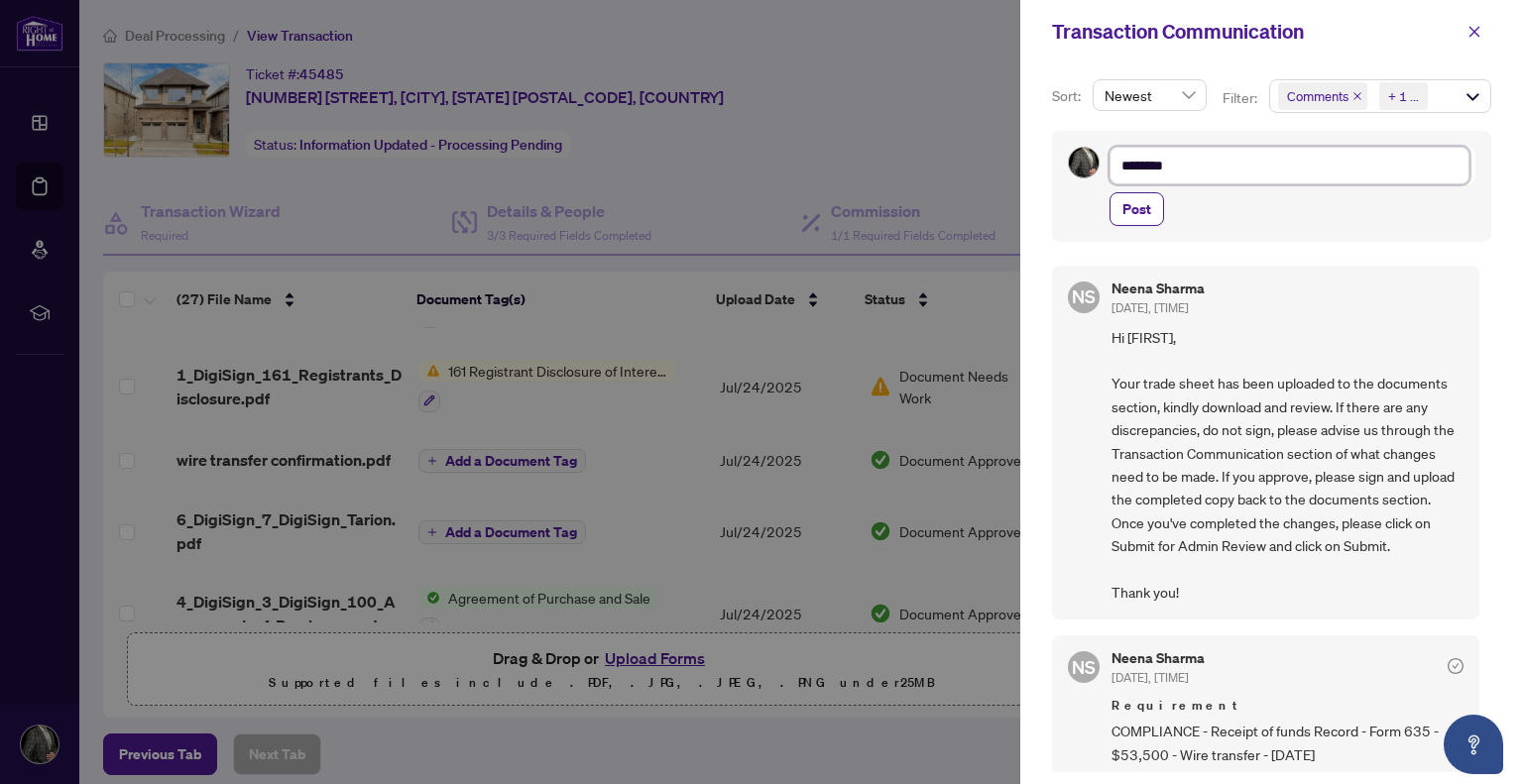 type on "********" 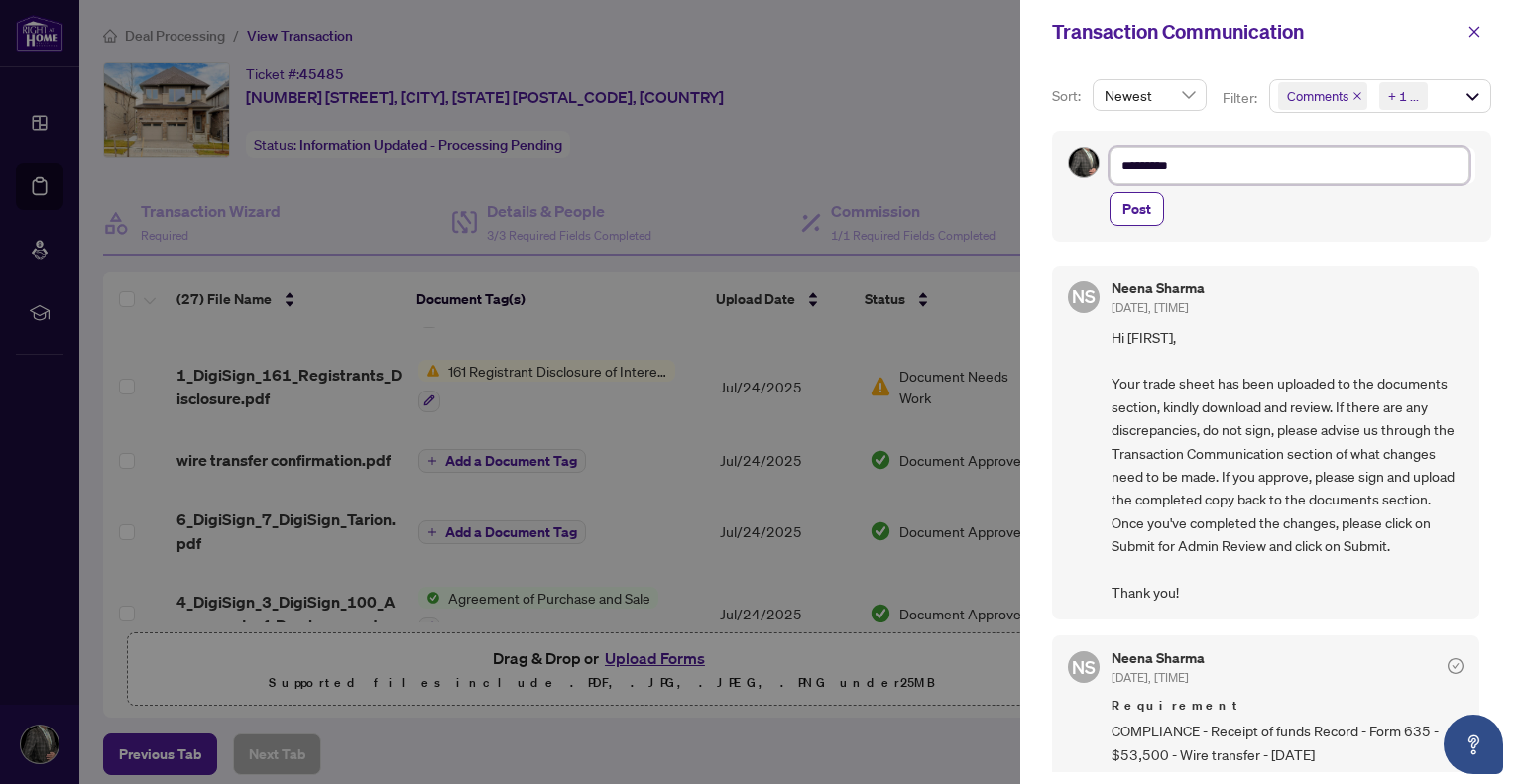 type on "**********" 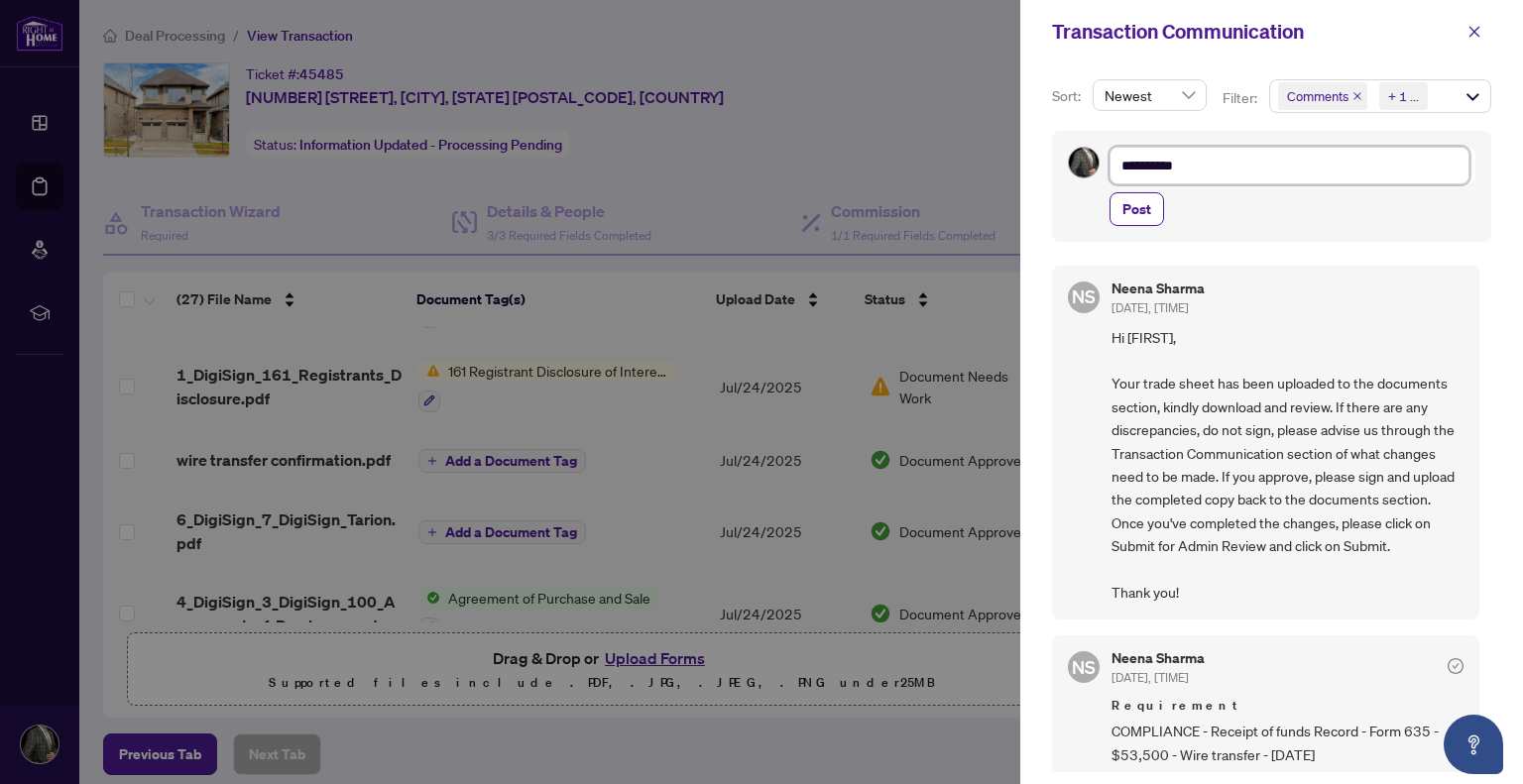type on "**********" 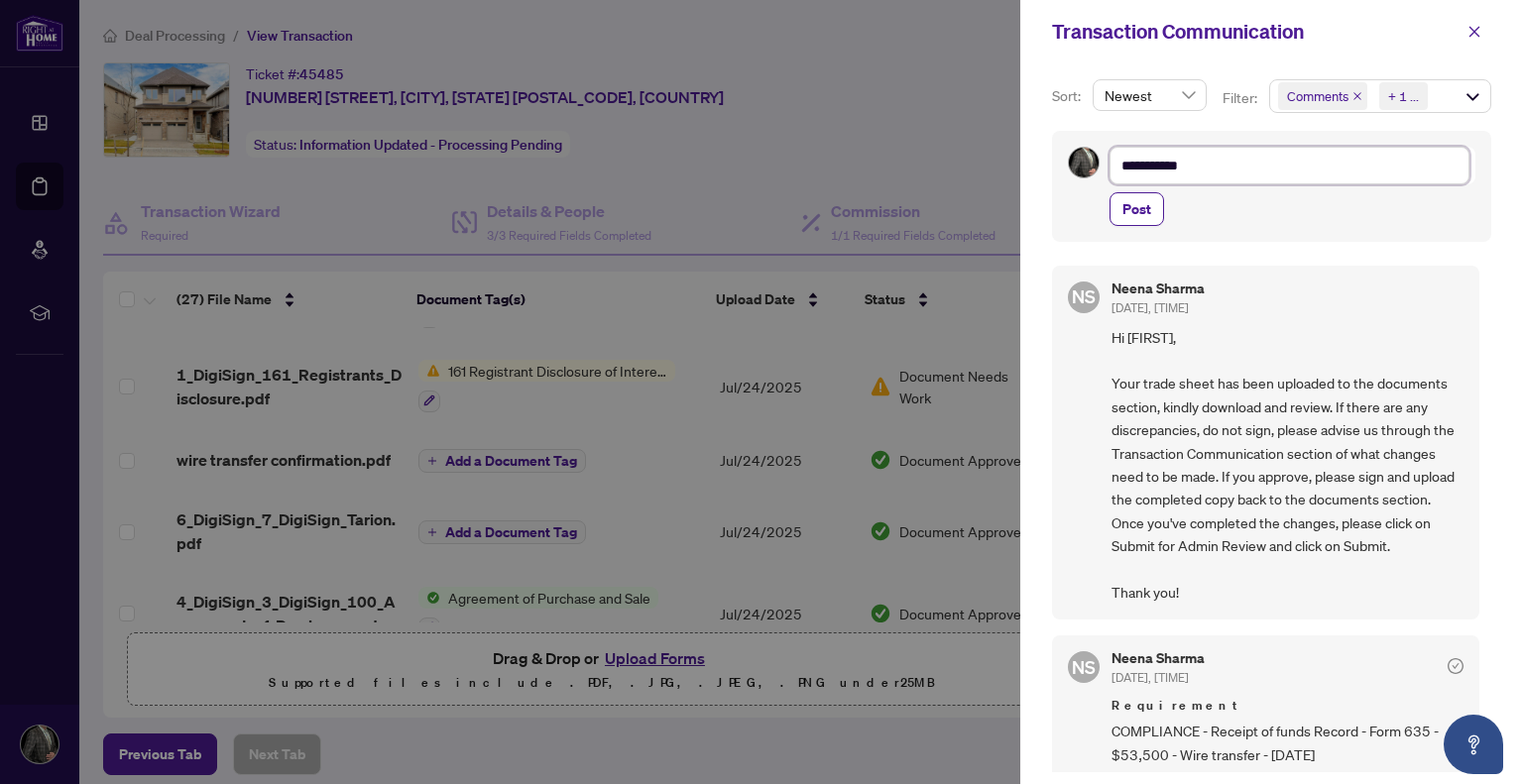 type on "**********" 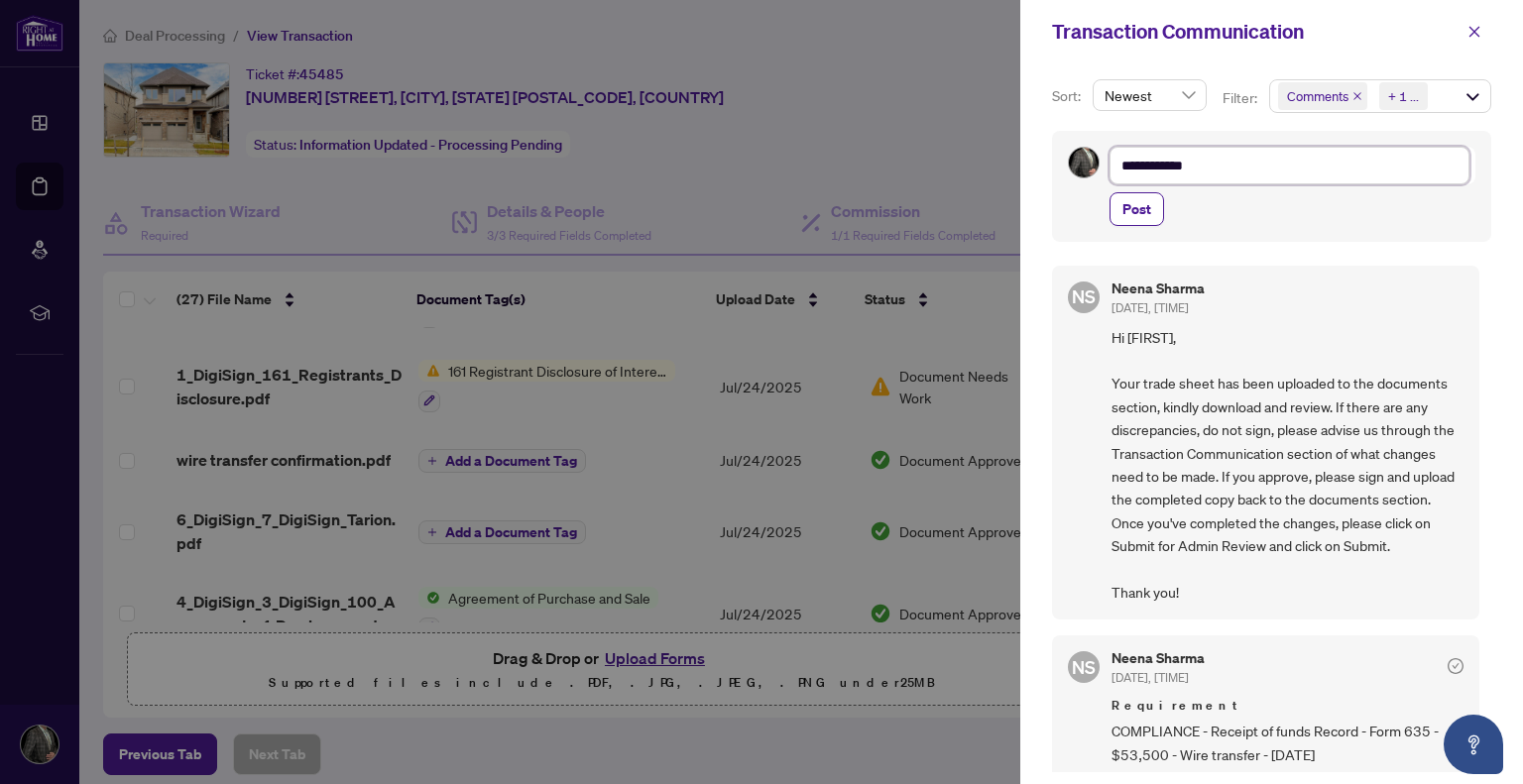 type on "**********" 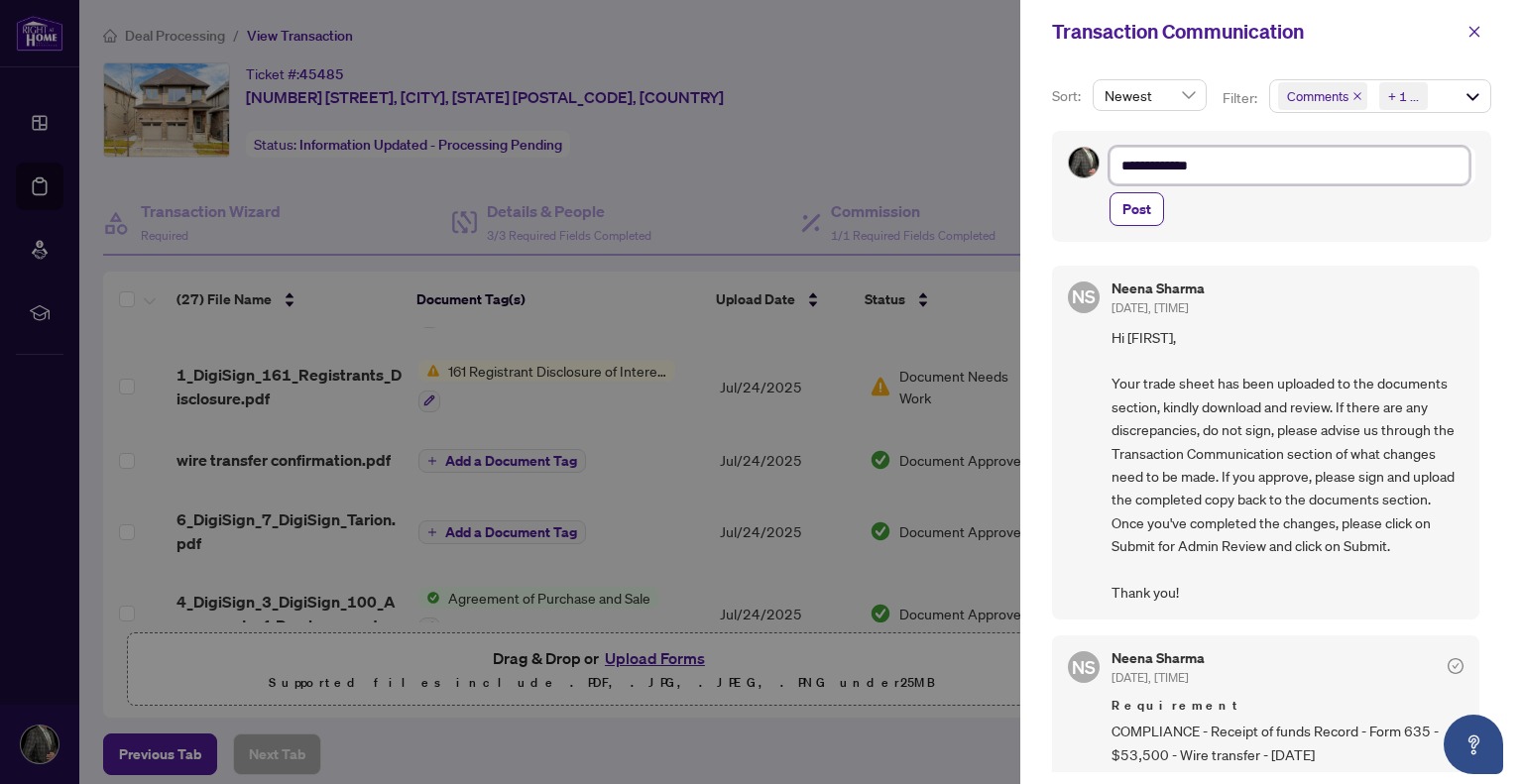 type on "**********" 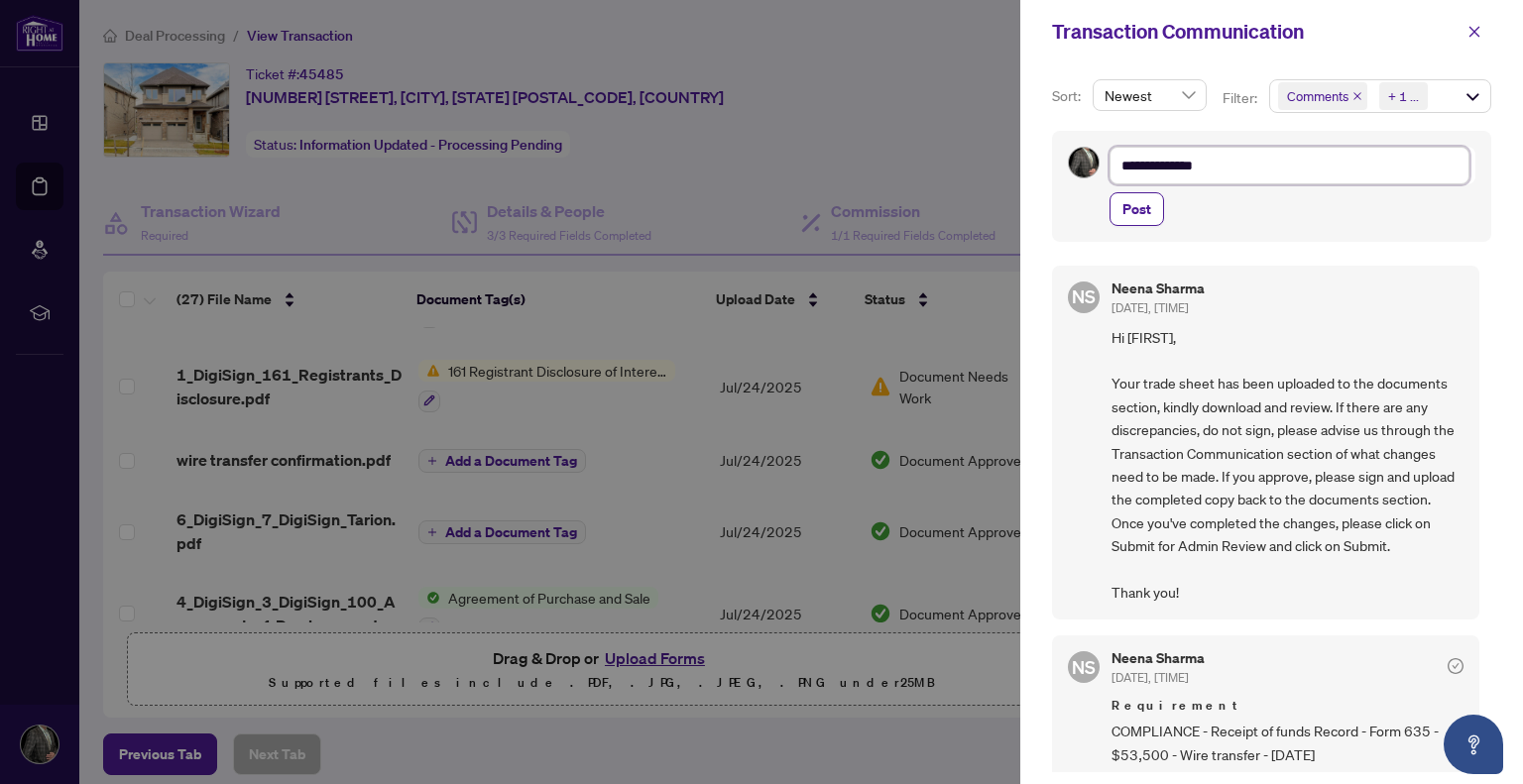 type on "**********" 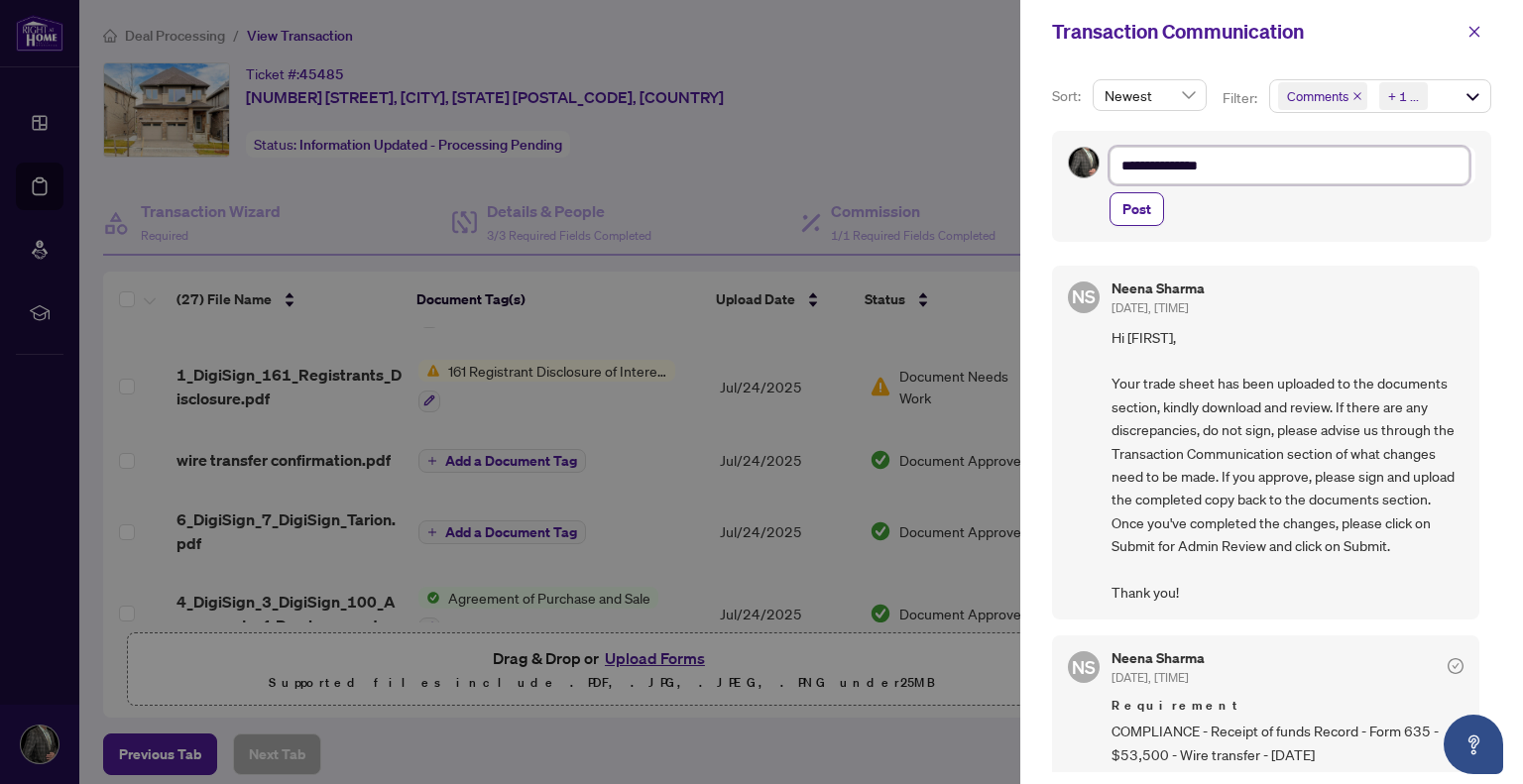 type on "**********" 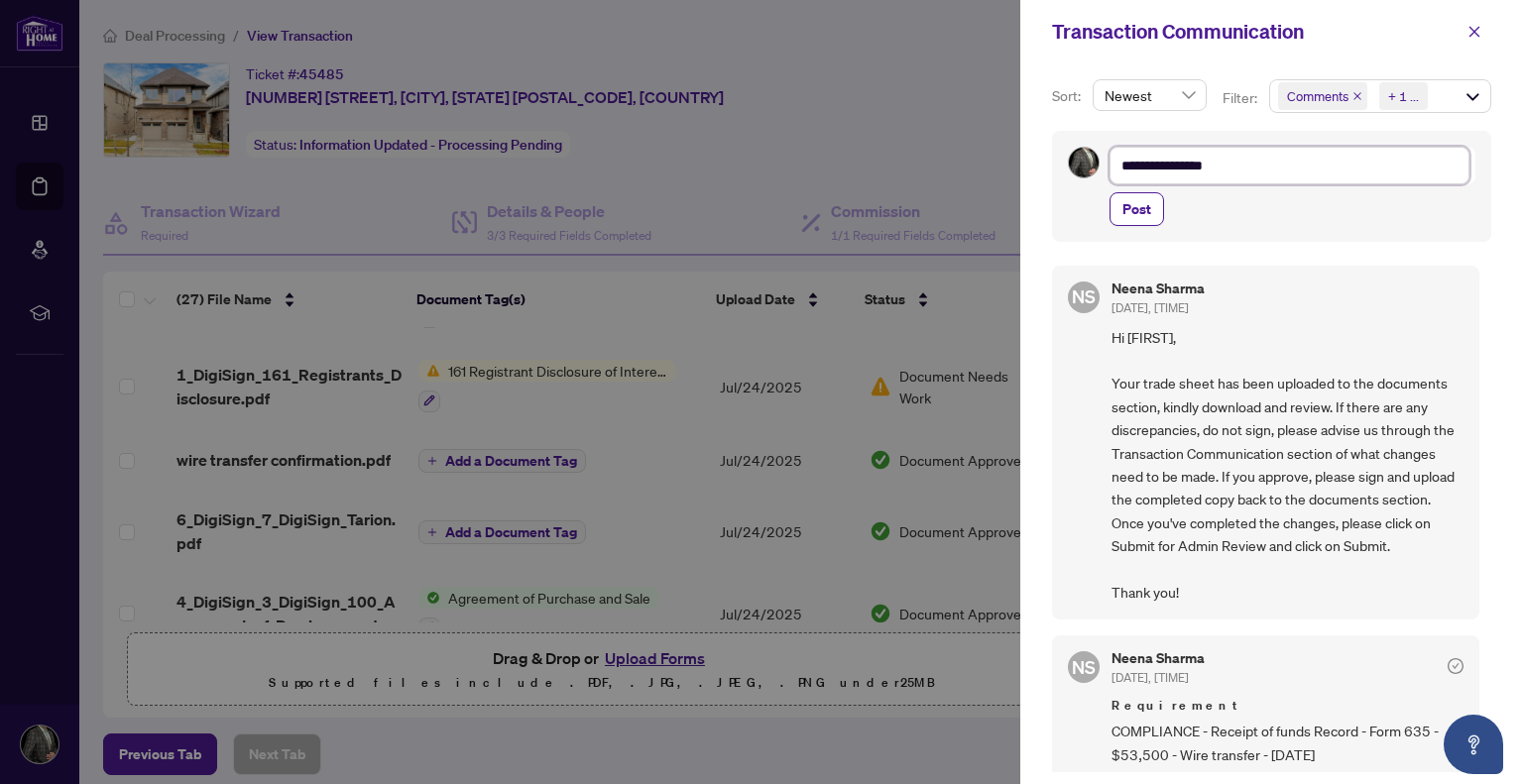 type on "**********" 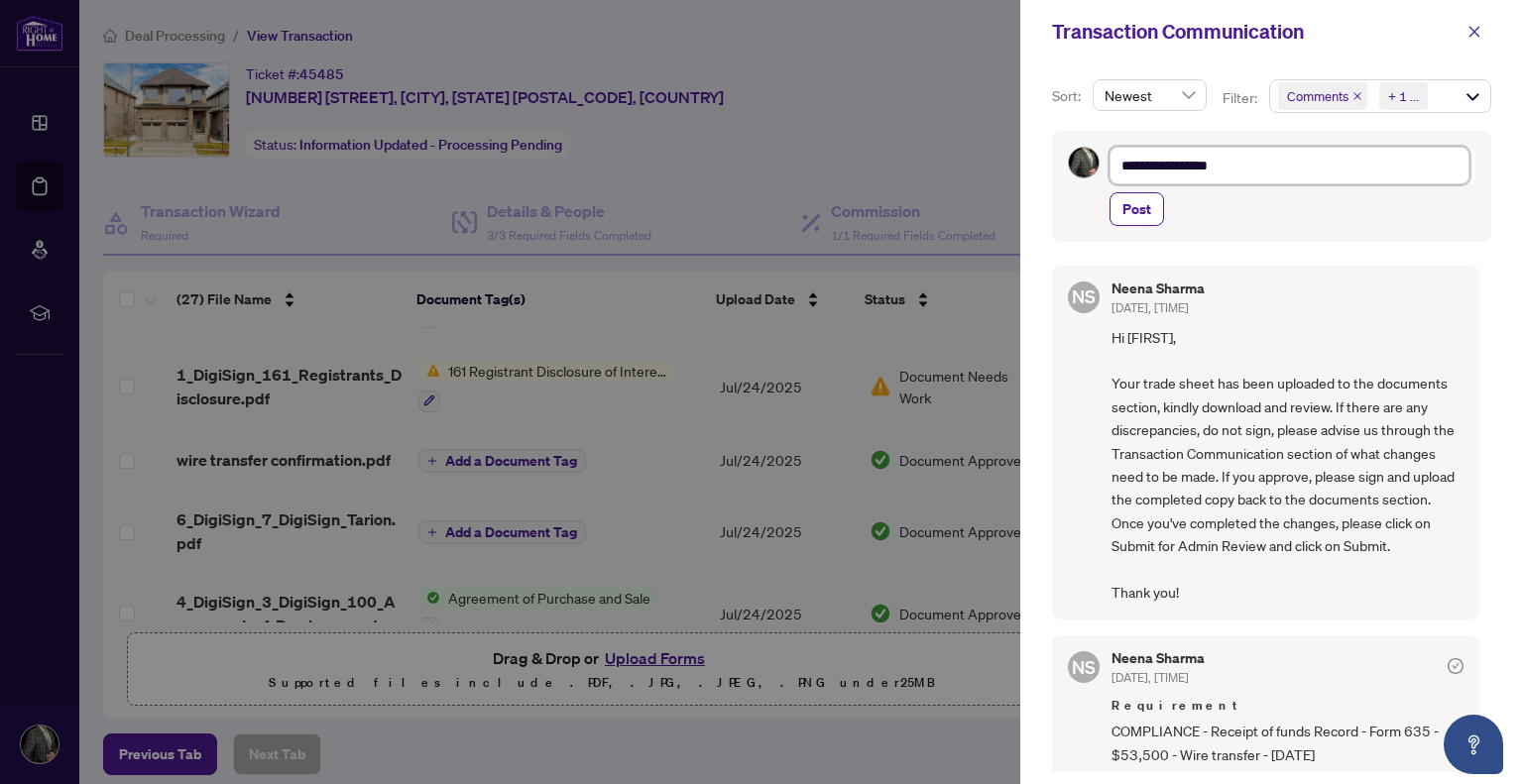 type on "**********" 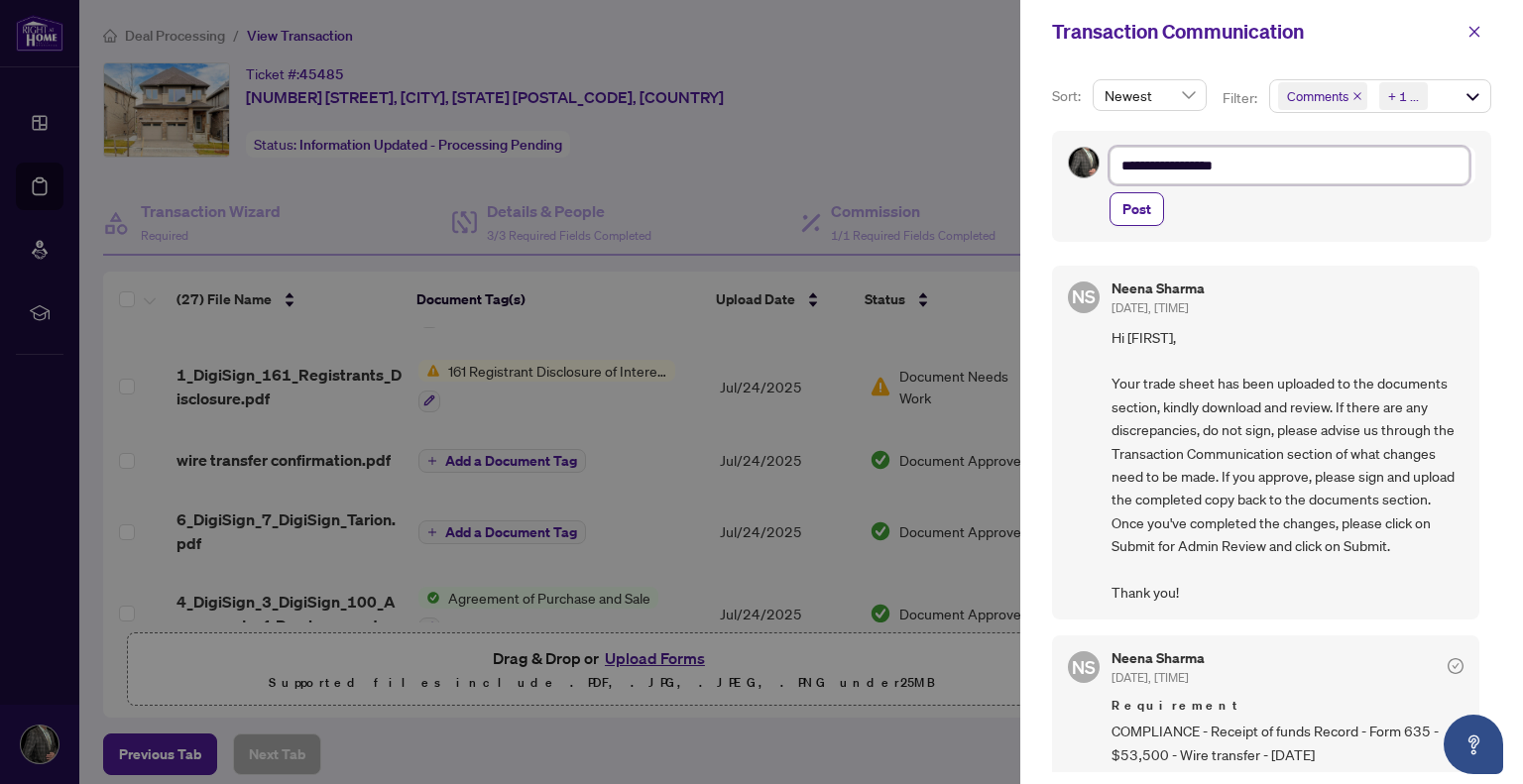 type on "**********" 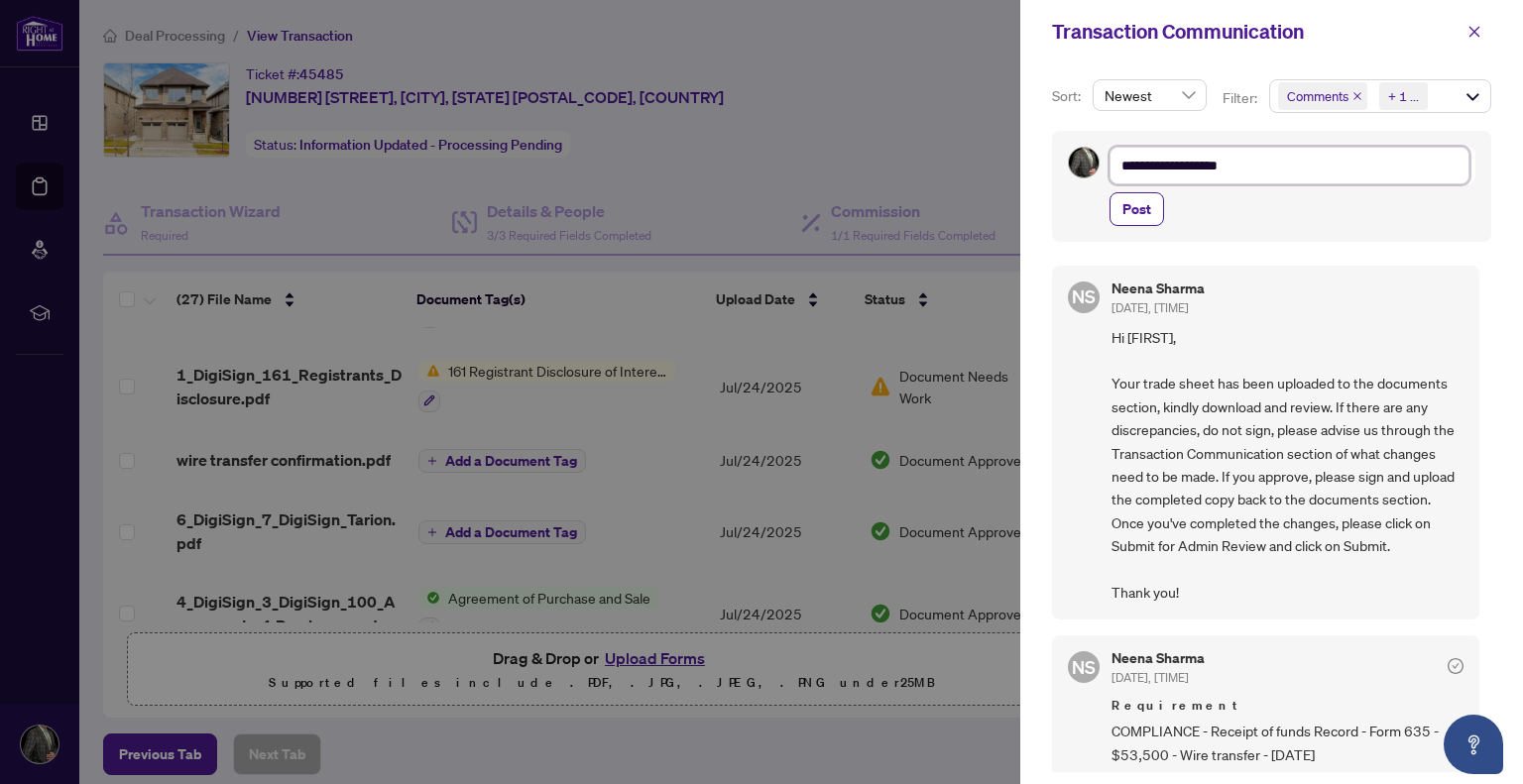 type on "**********" 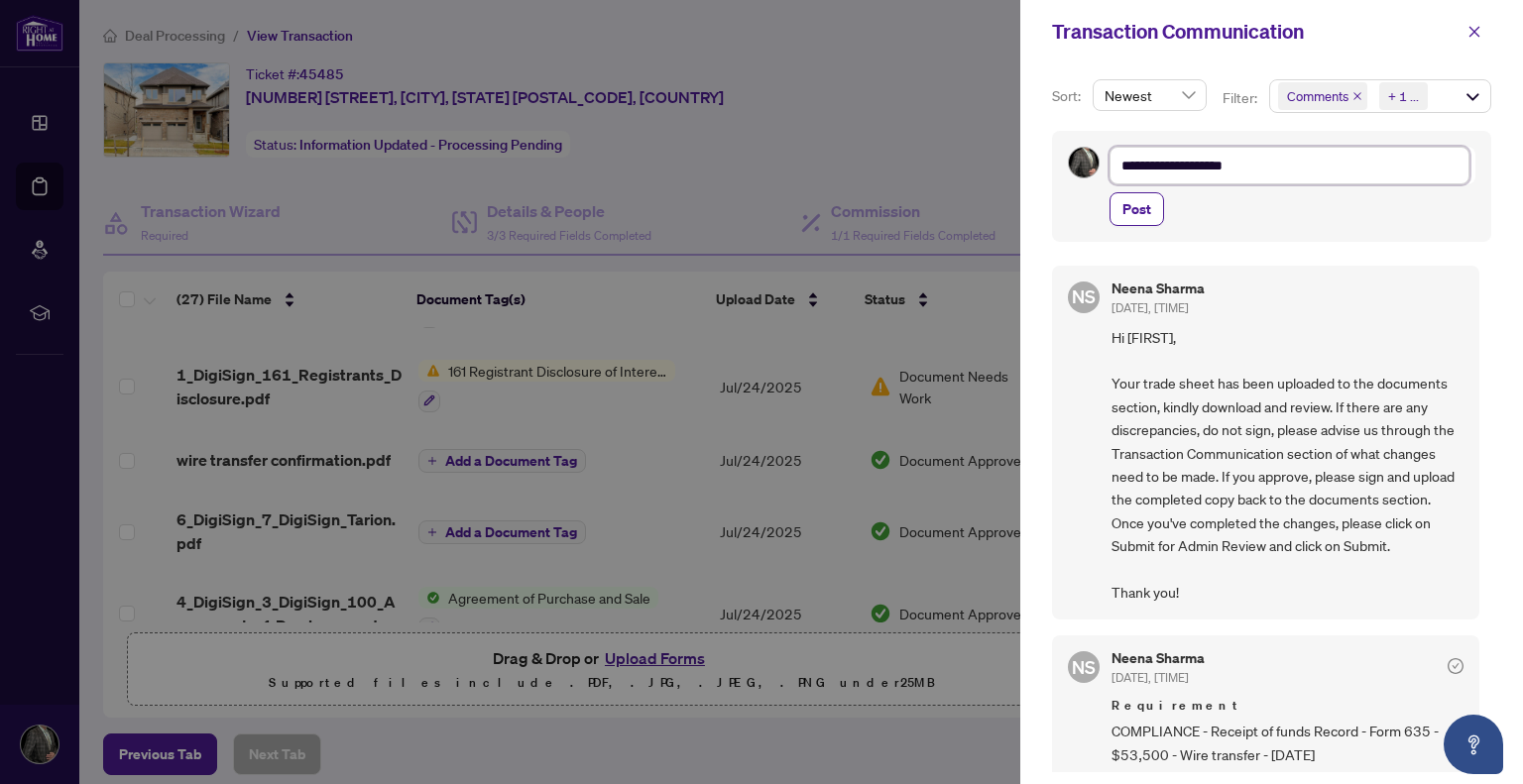 type on "**********" 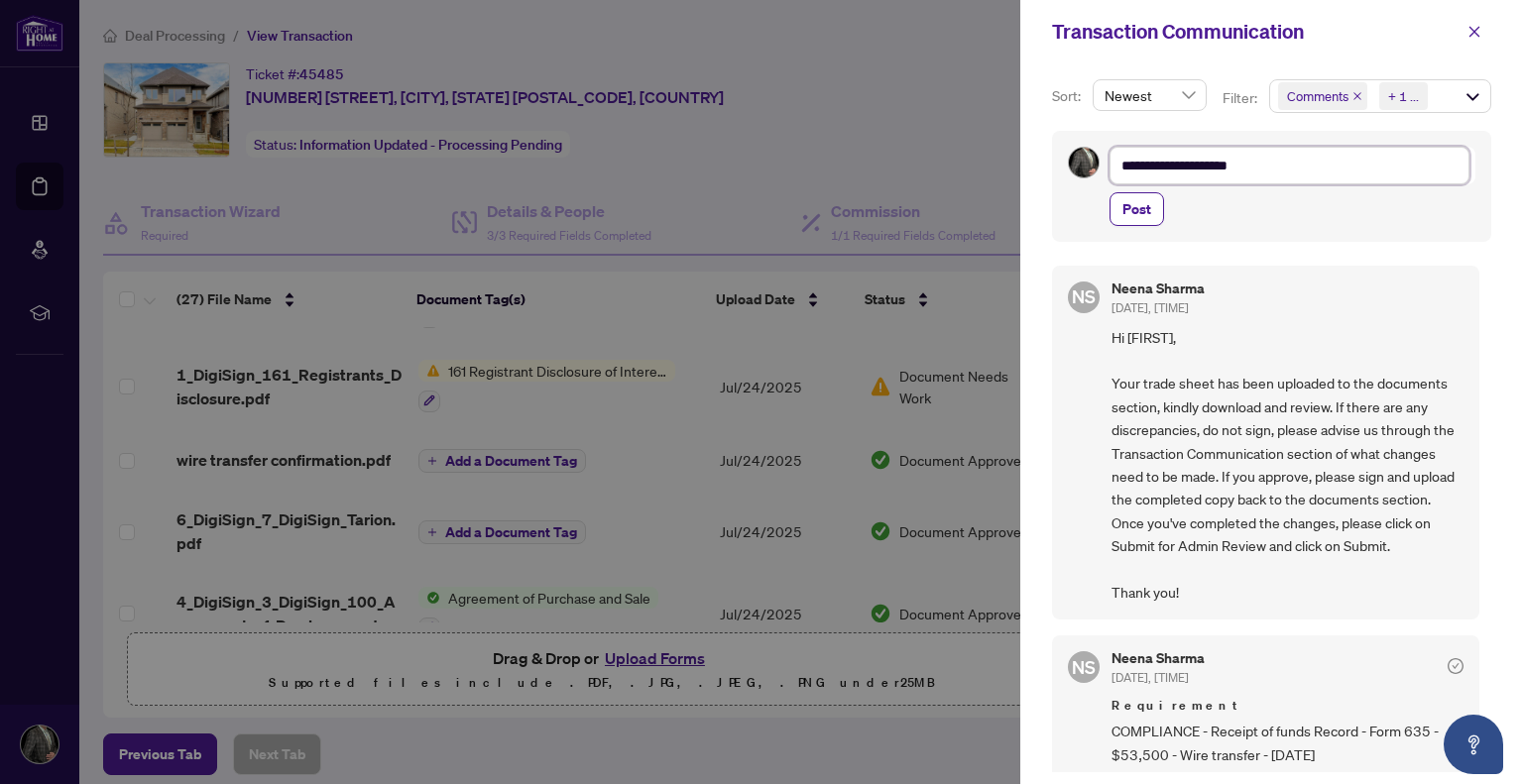 type on "**********" 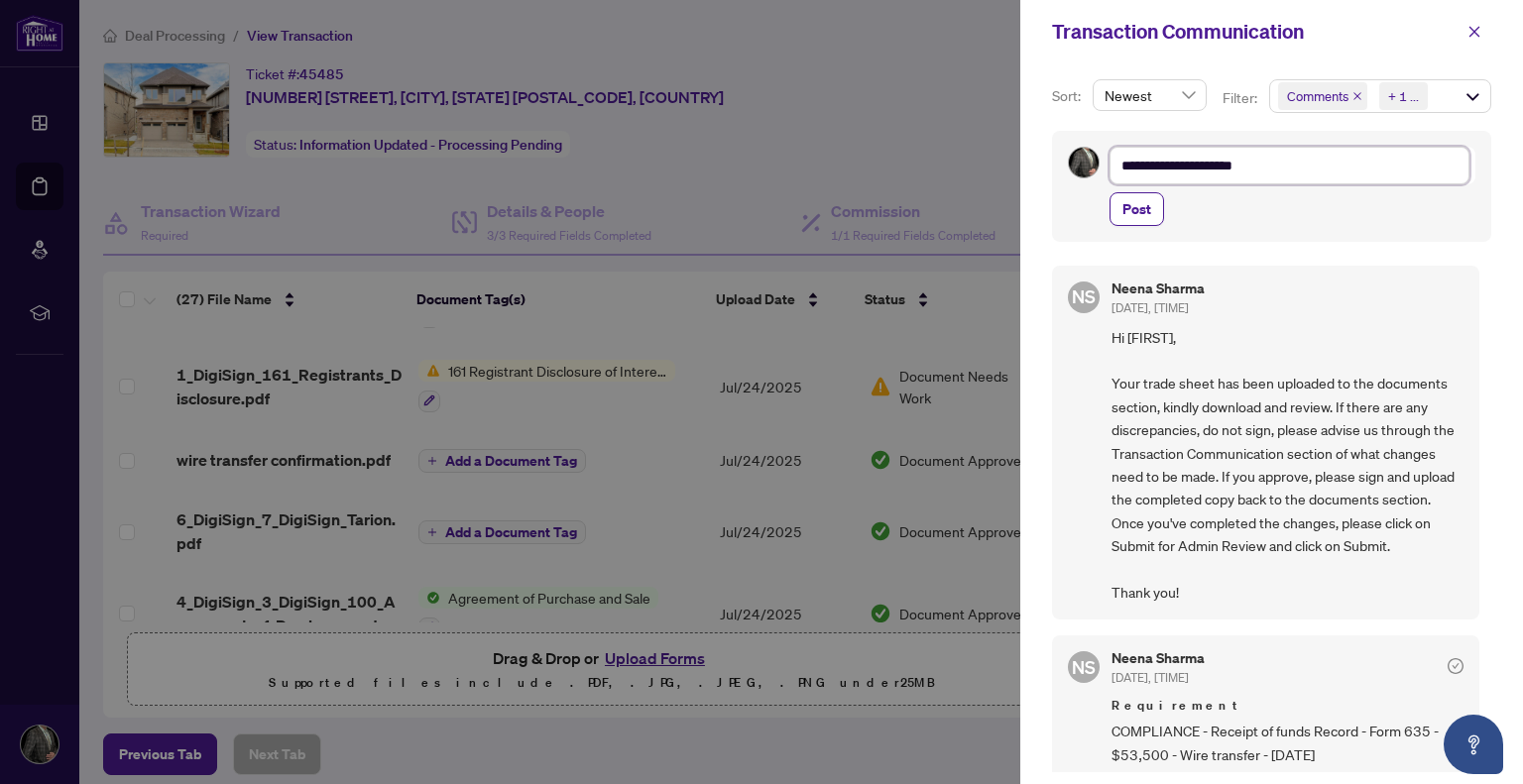 type on "**********" 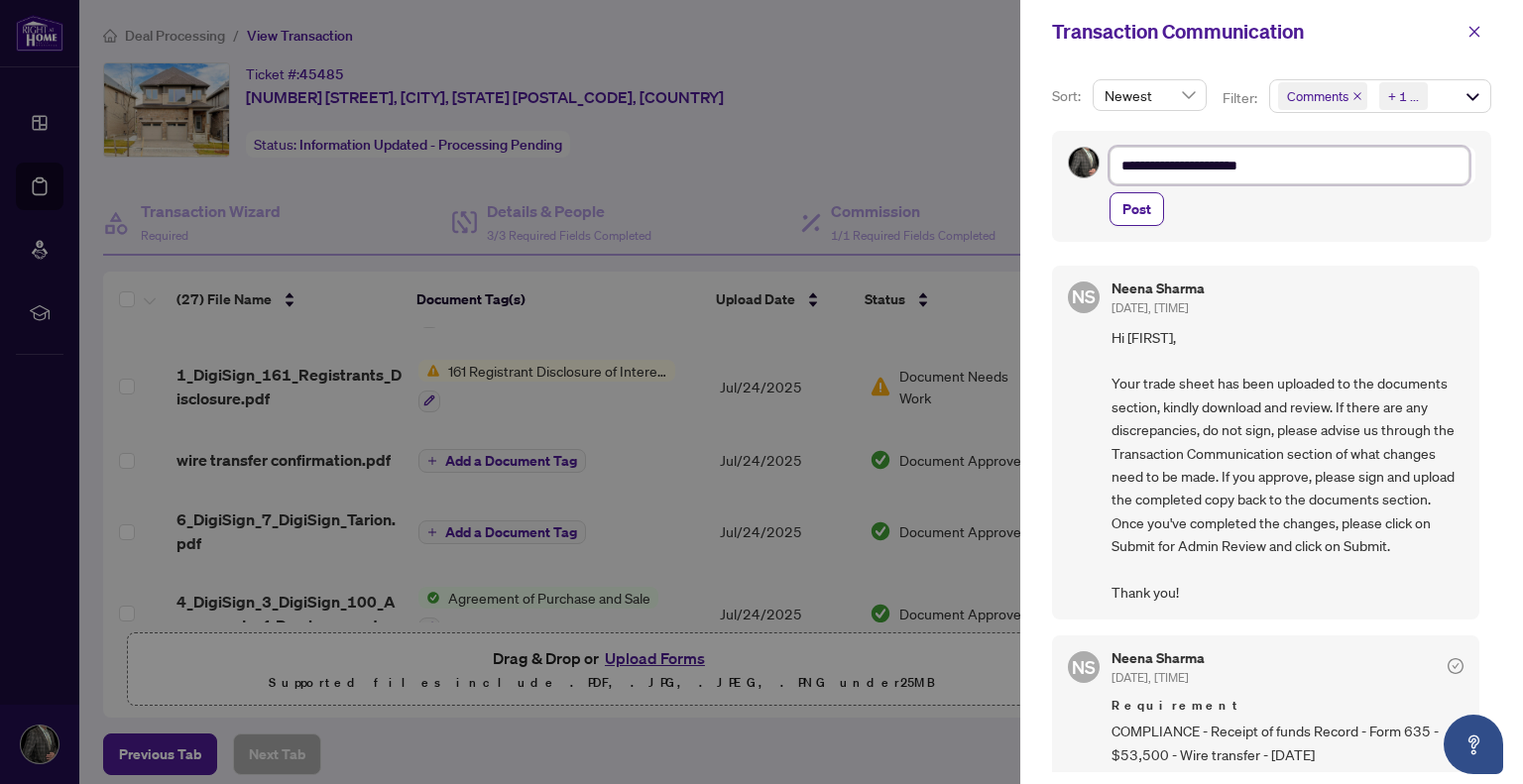 type on "**********" 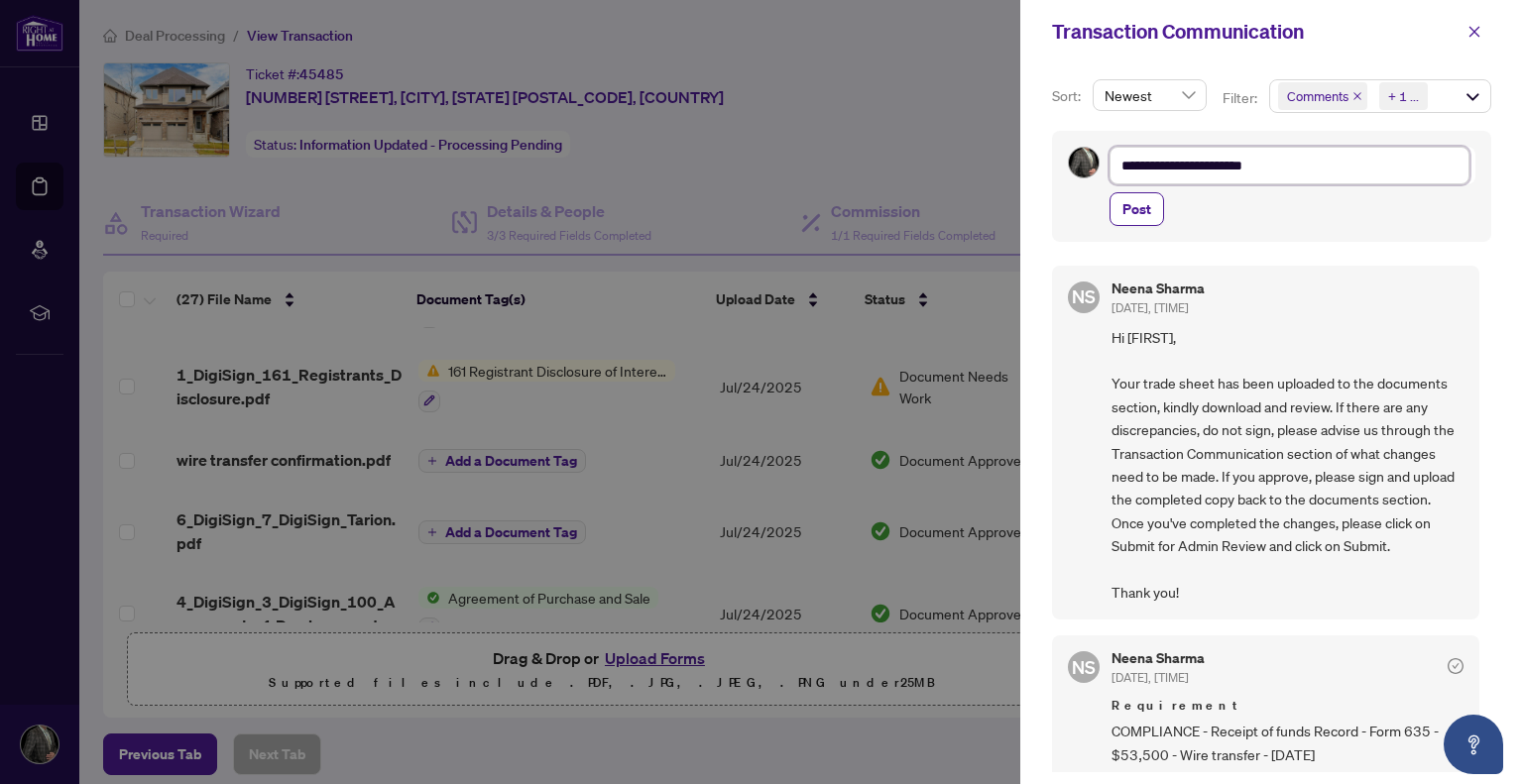 type on "**********" 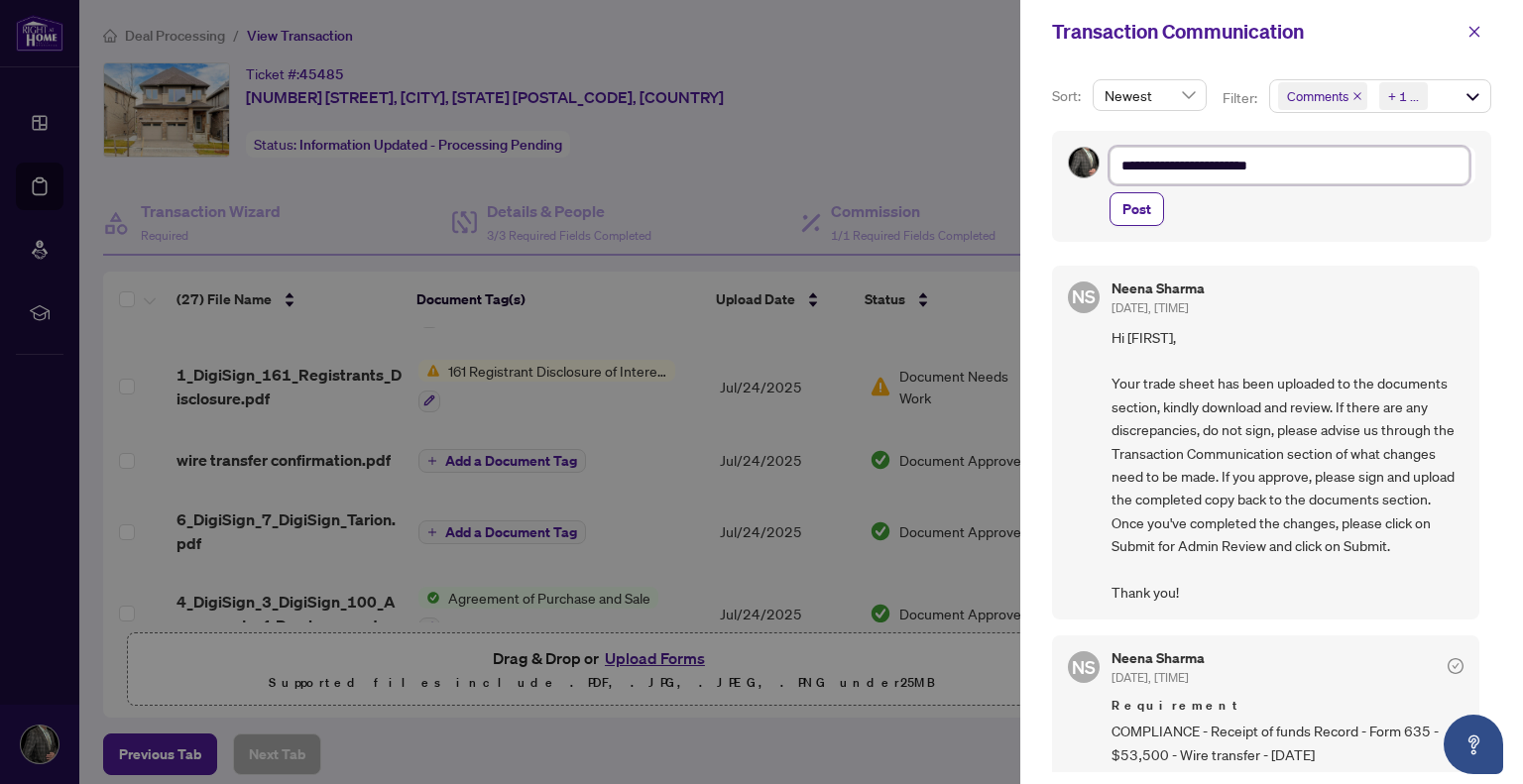 type on "**********" 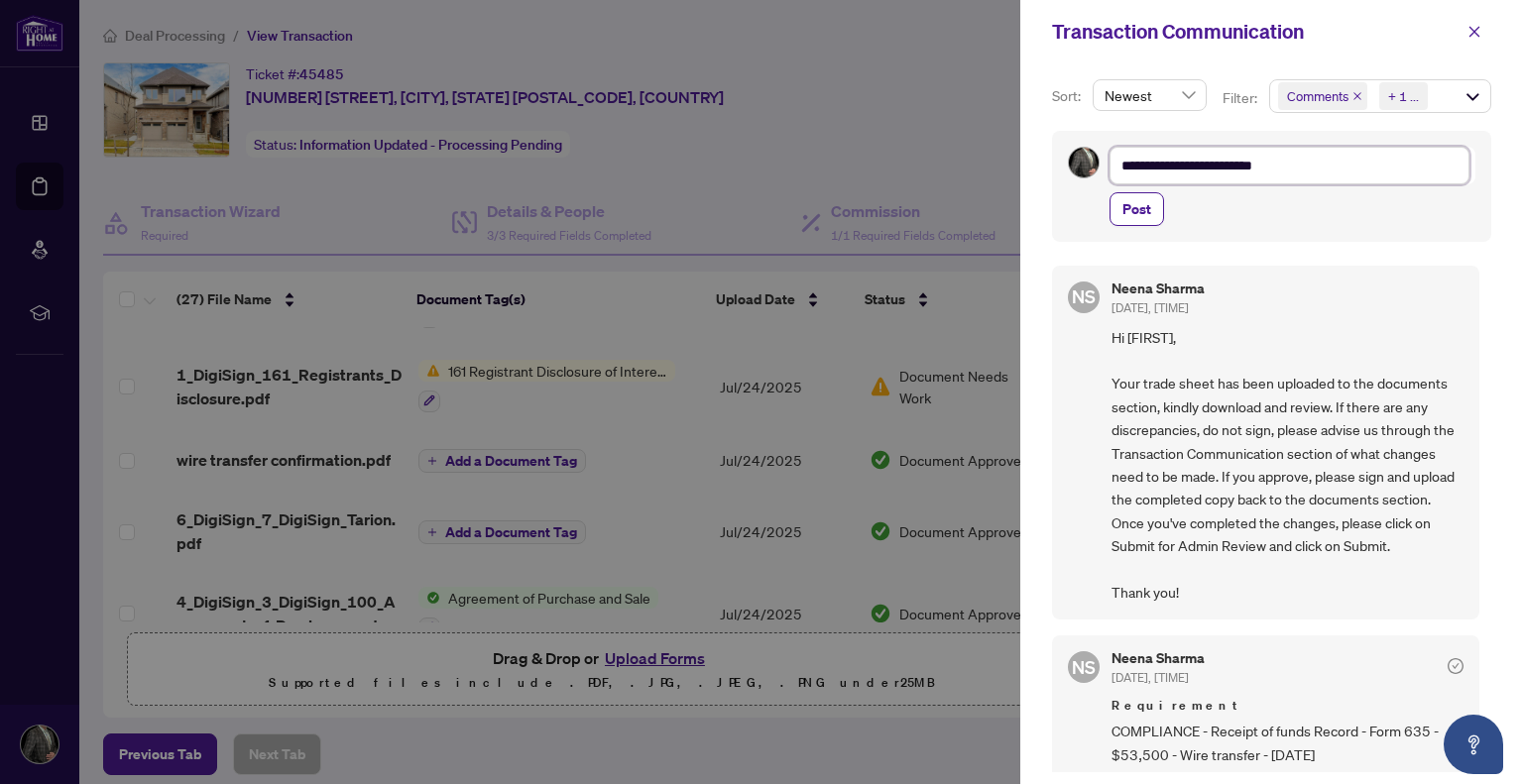 type on "**********" 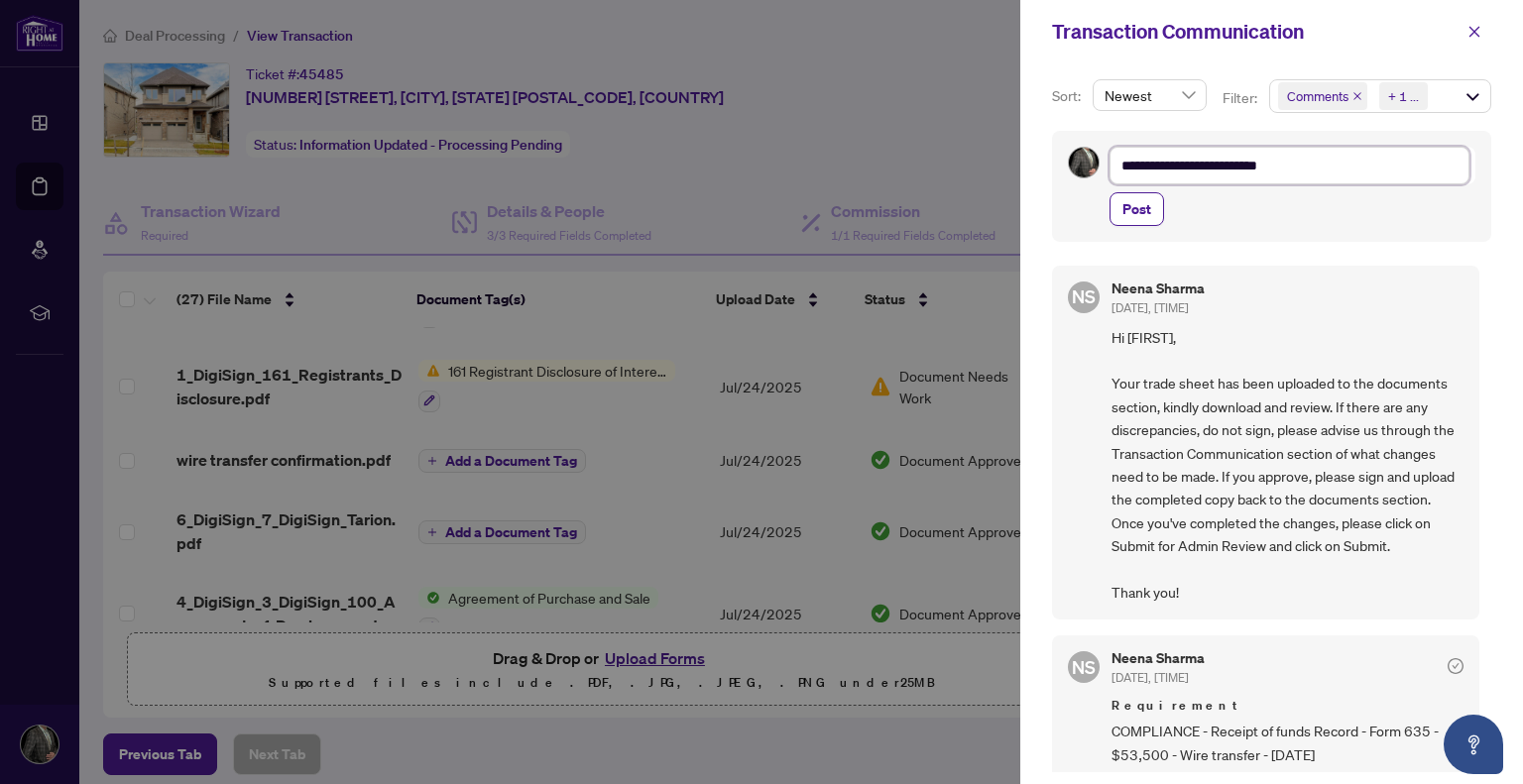 type on "**********" 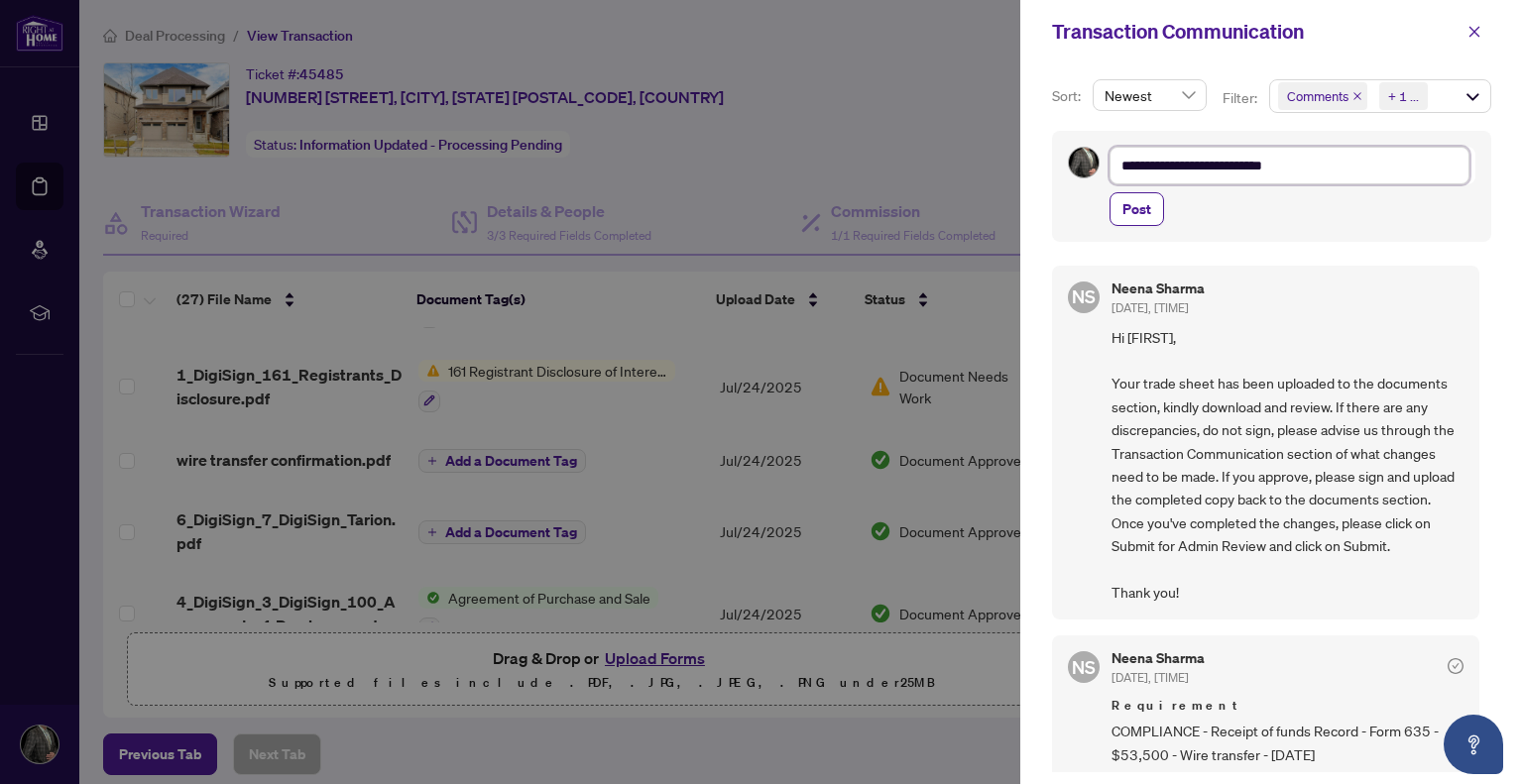 type on "**********" 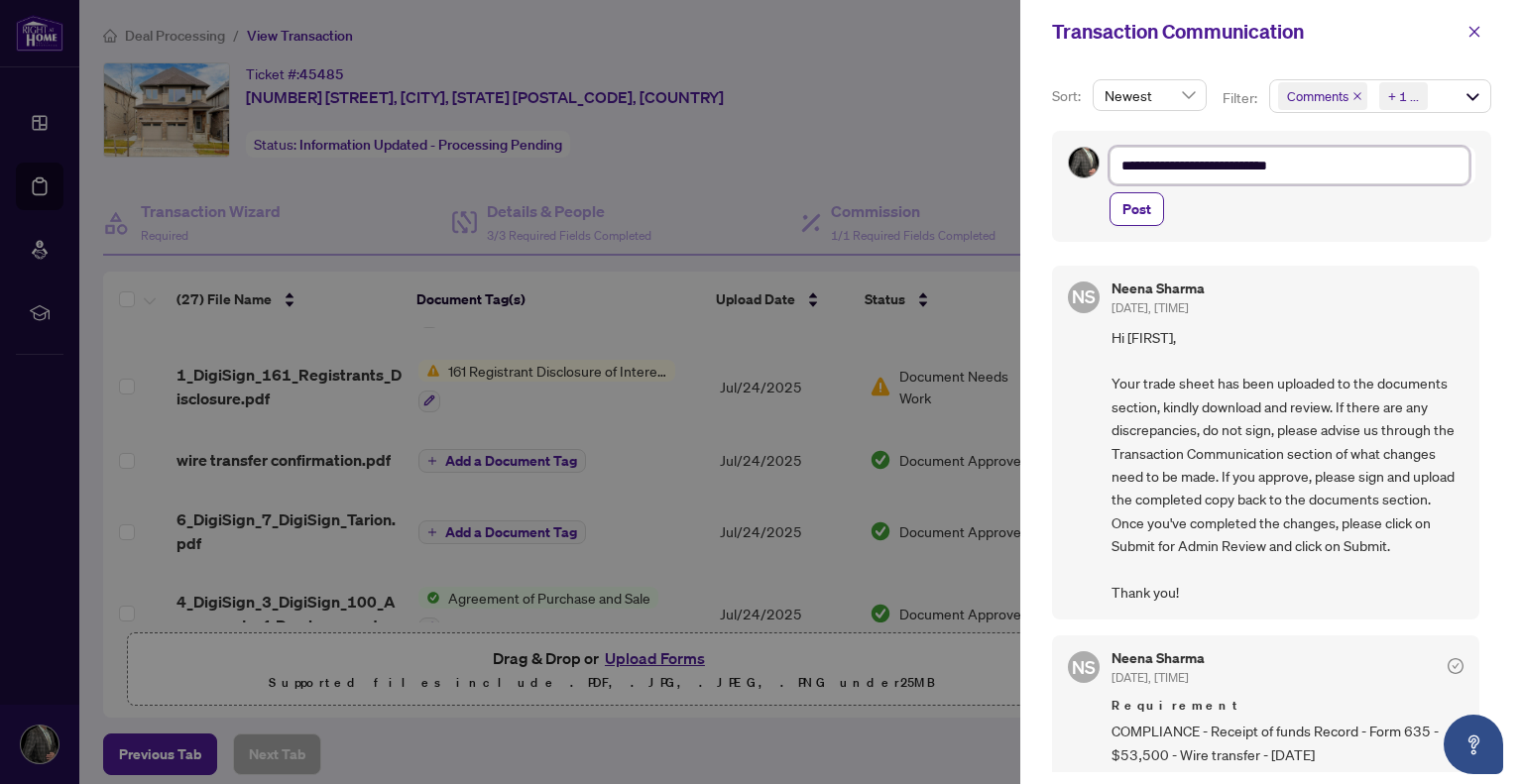 type on "**********" 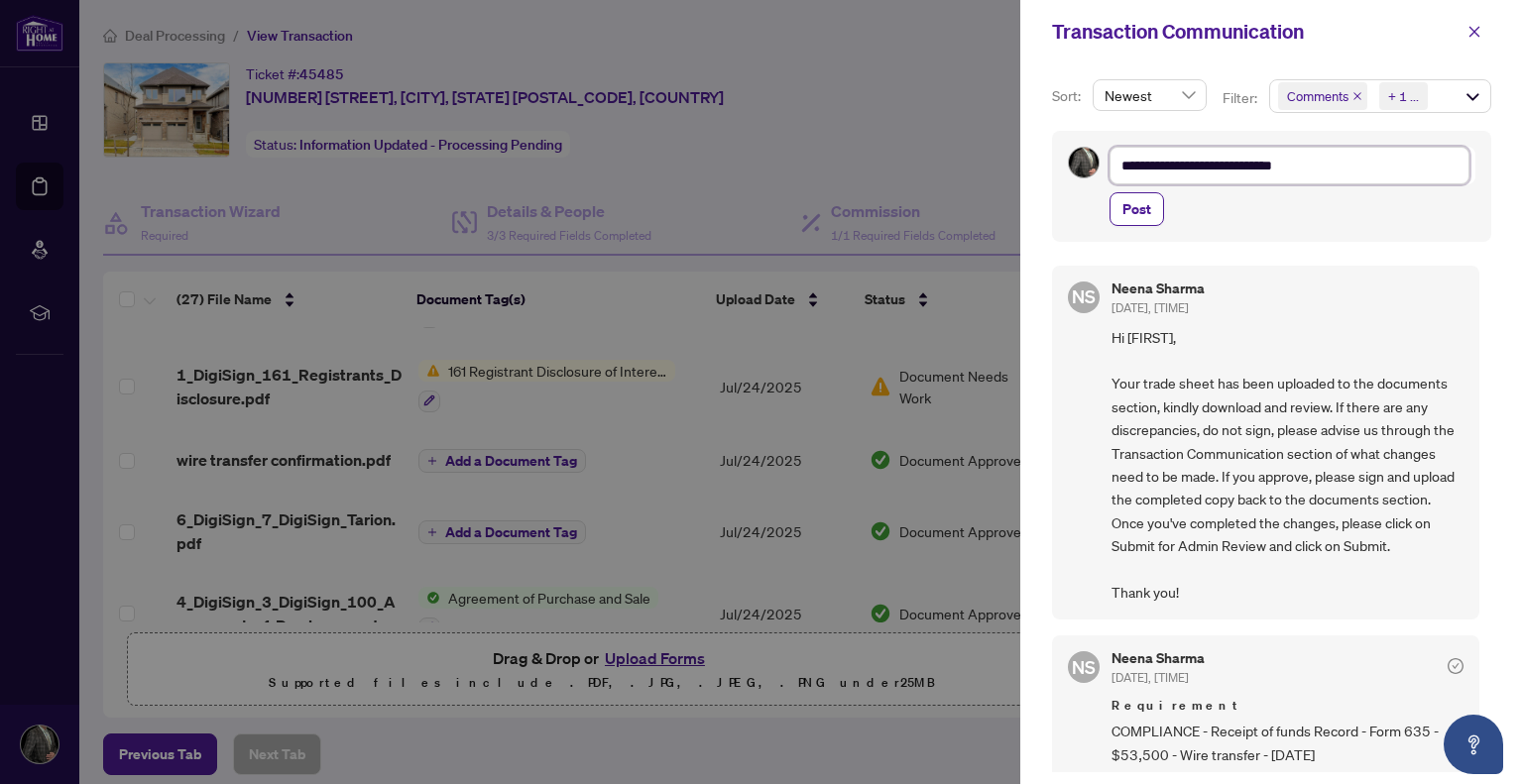 type on "**********" 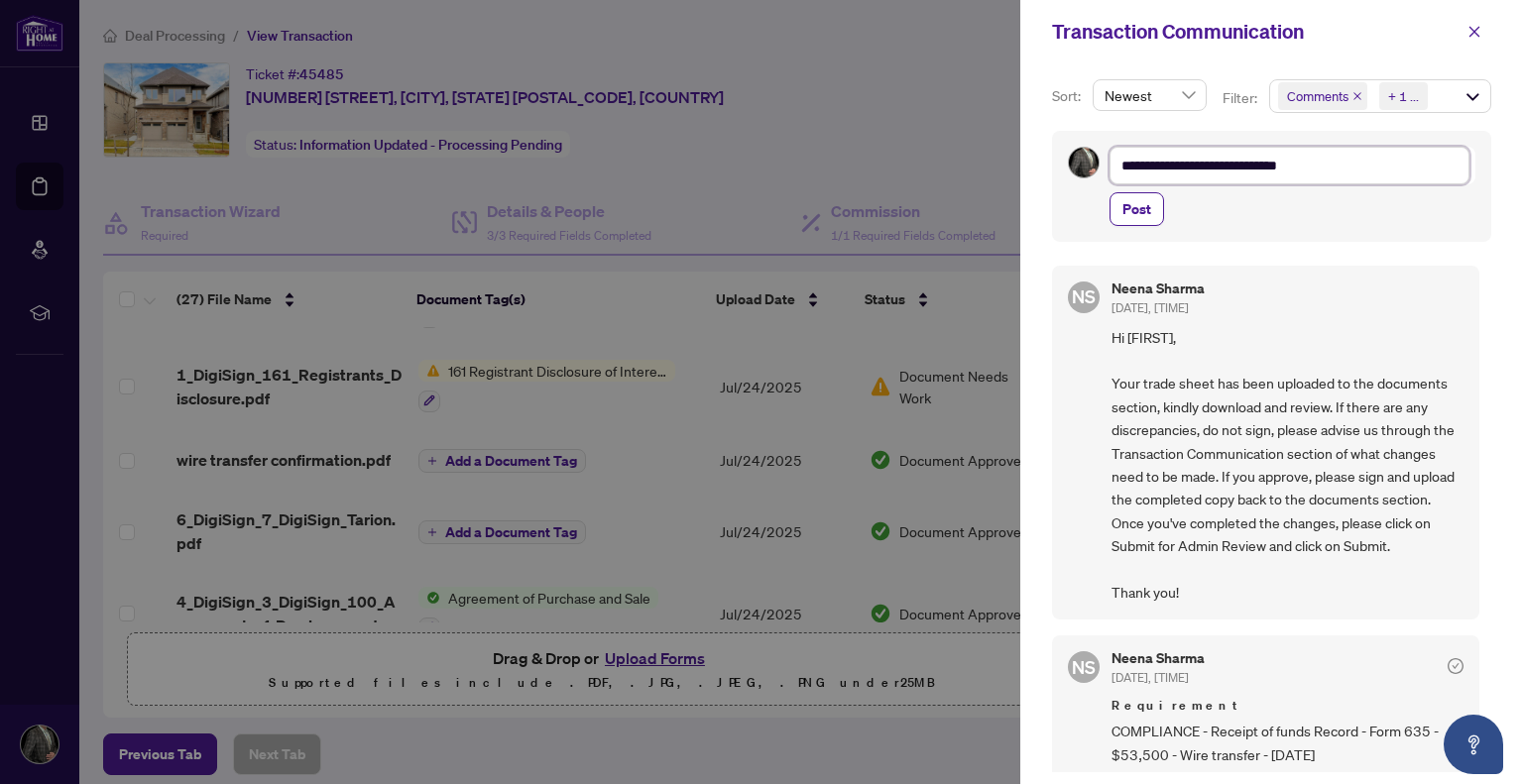 type on "**********" 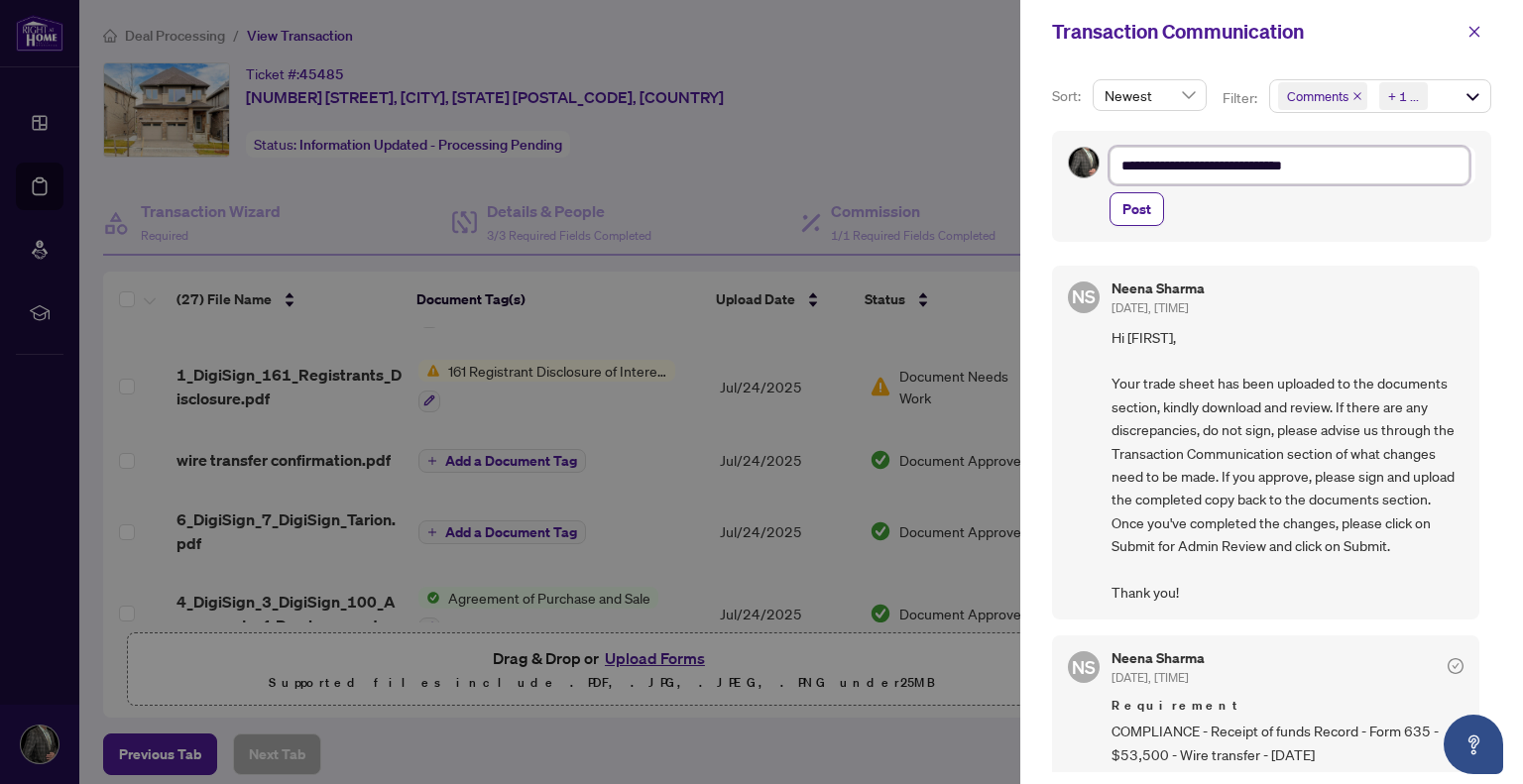 type on "**********" 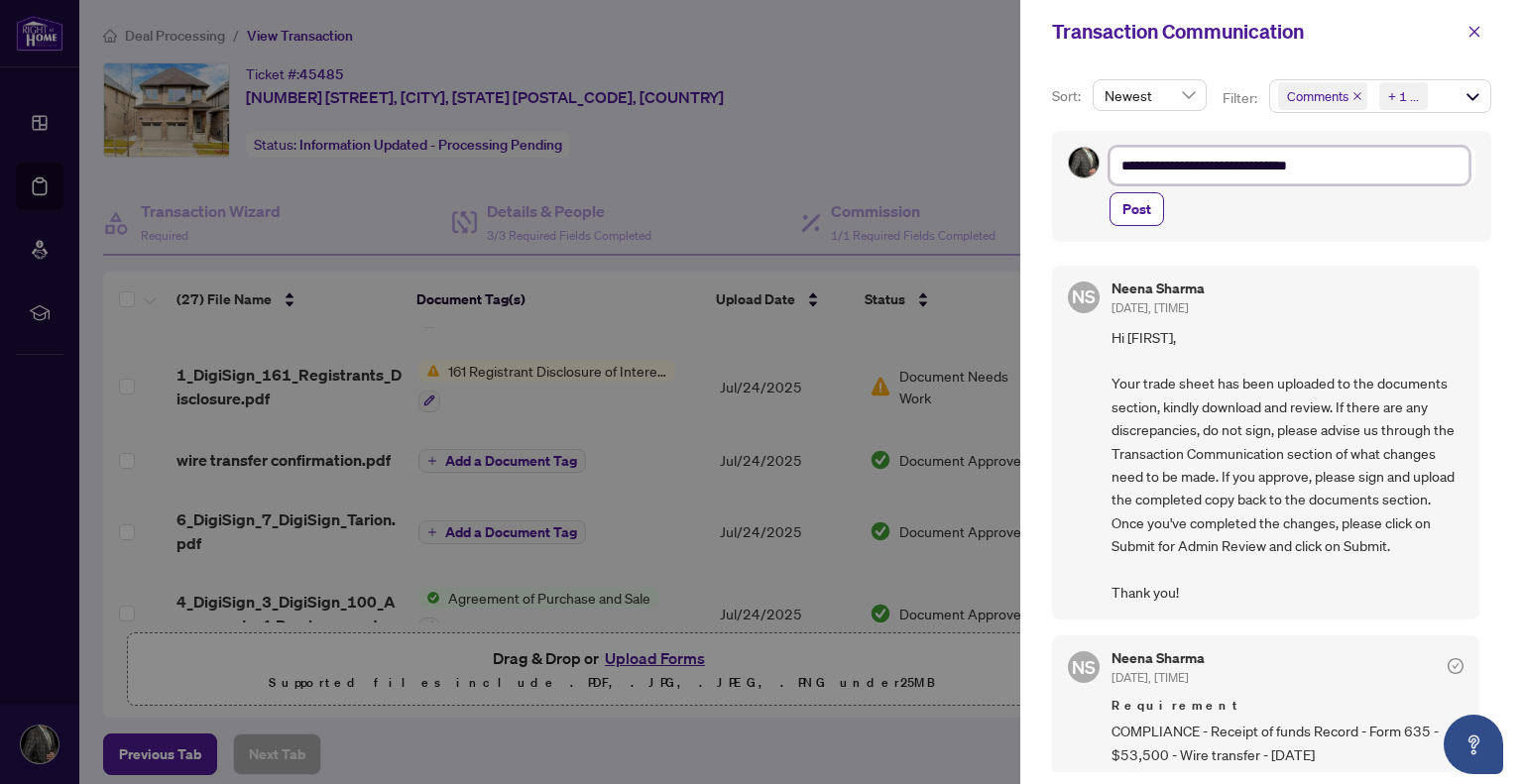type on "**********" 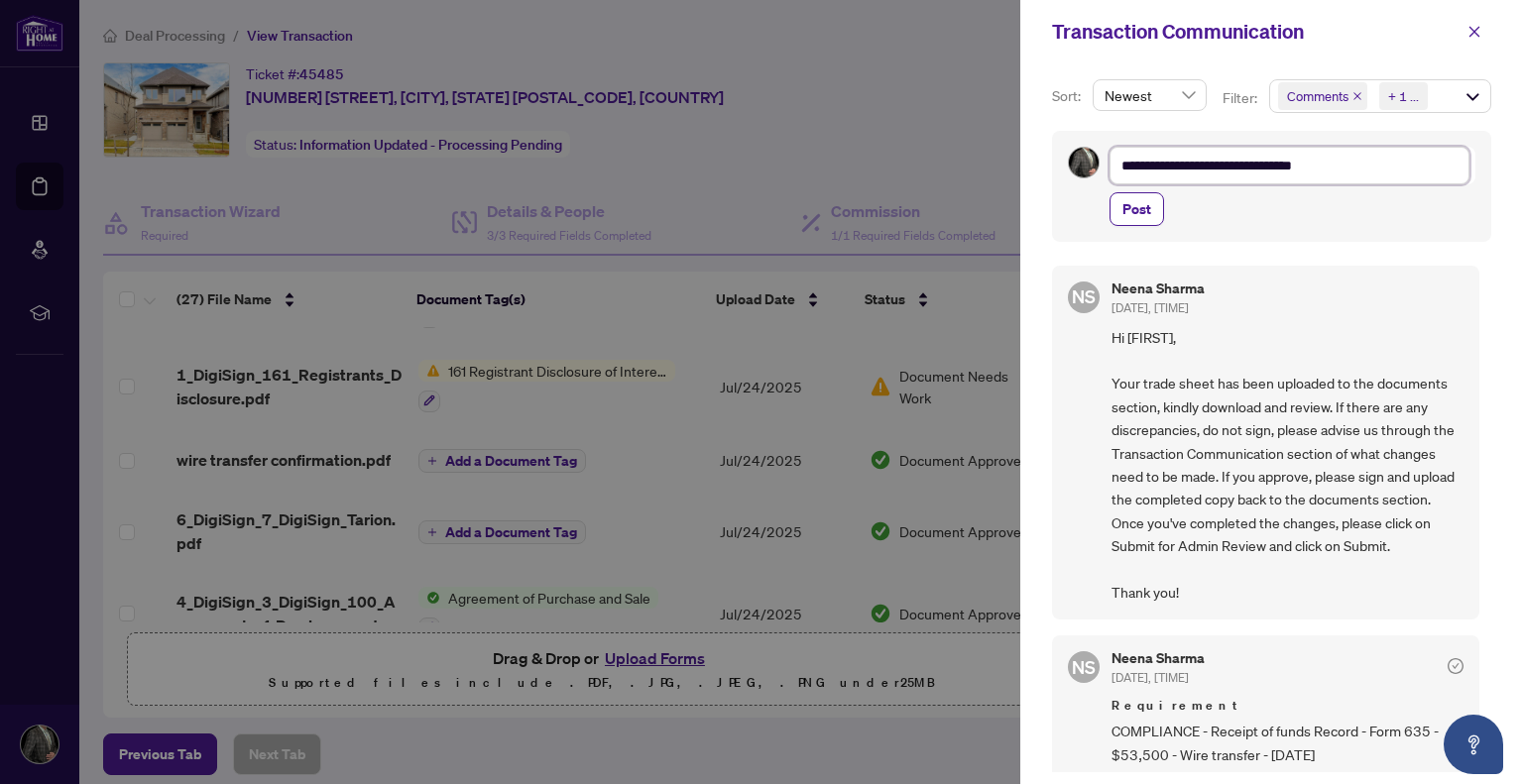 type on "**********" 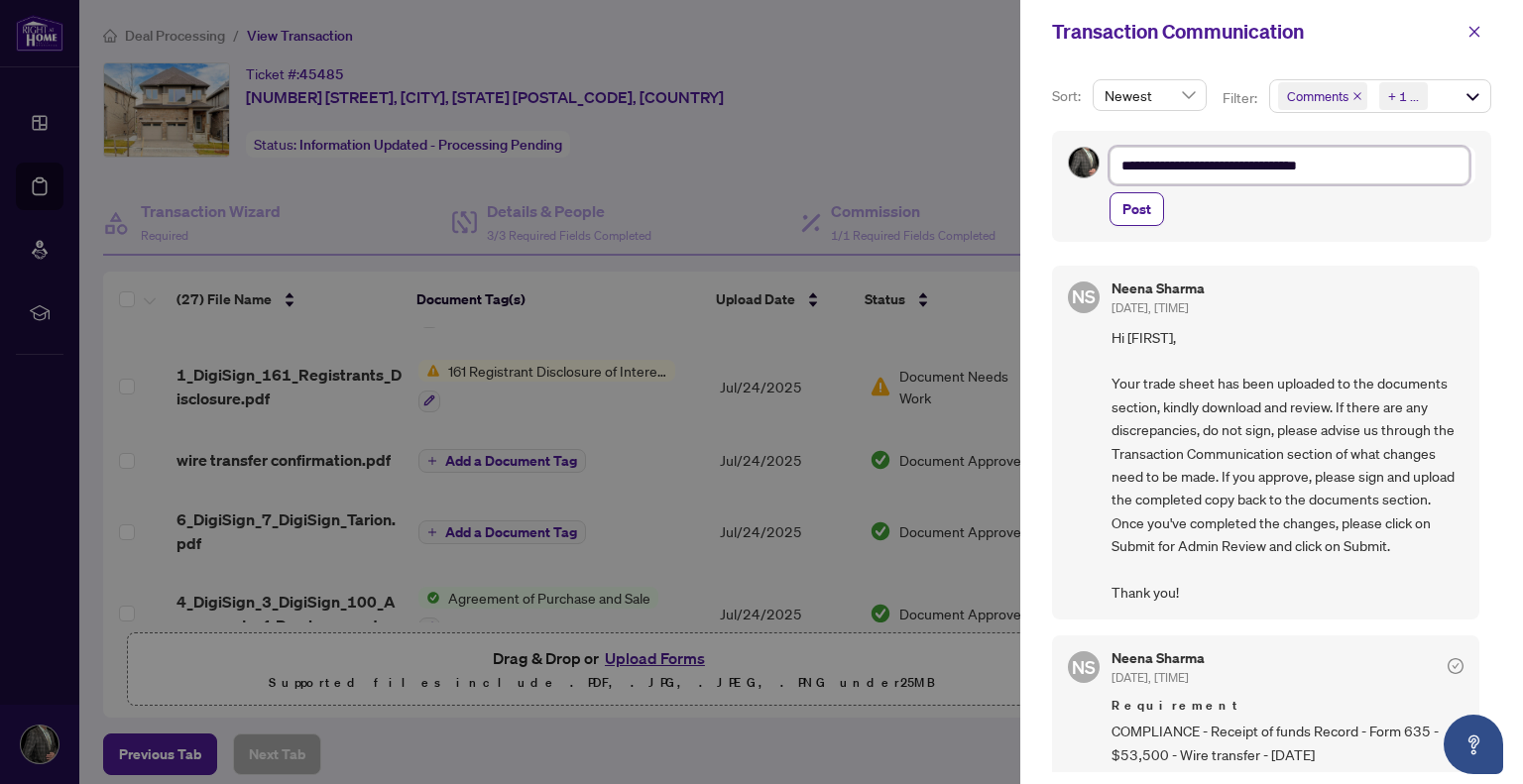 type on "**********" 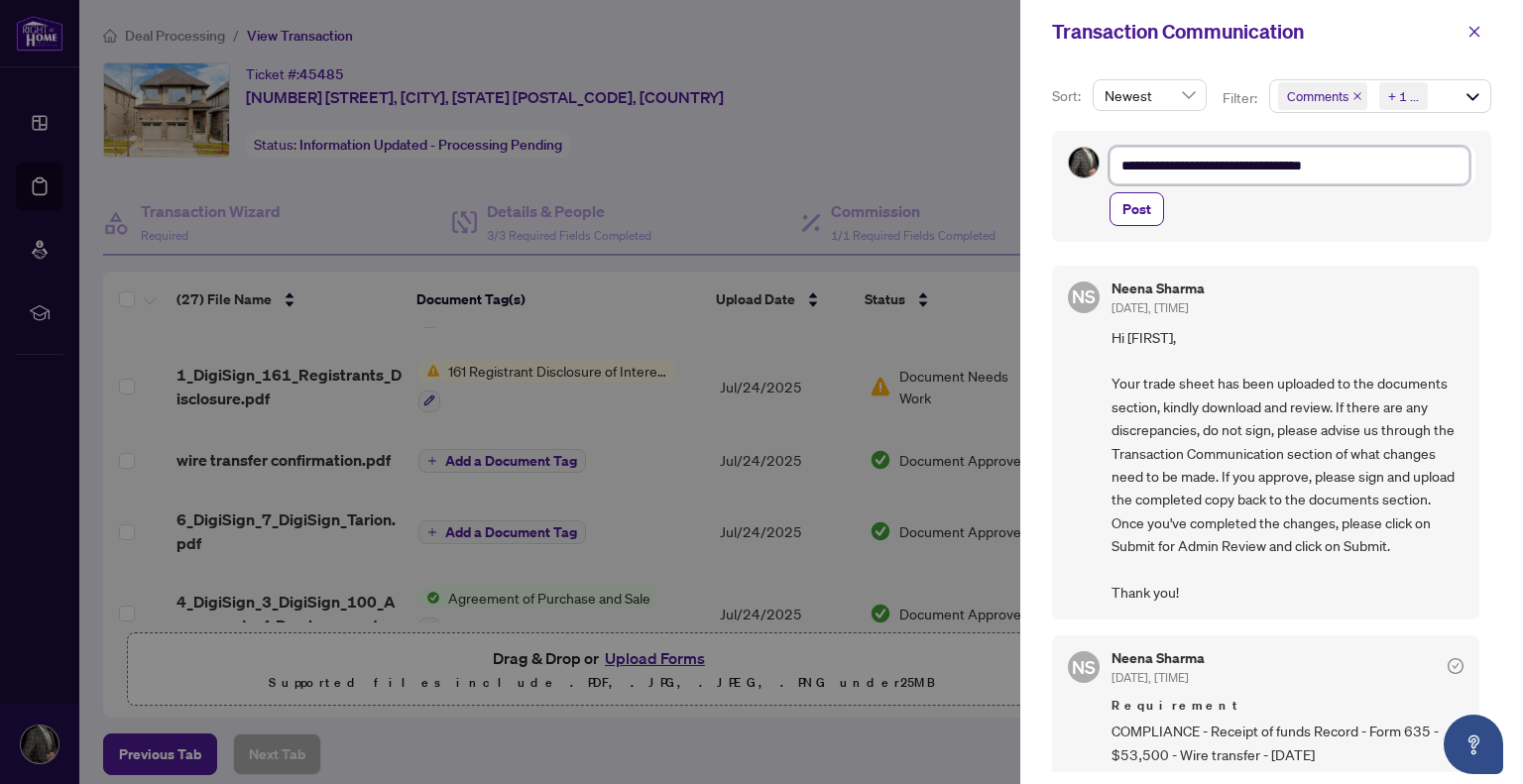 type on "**********" 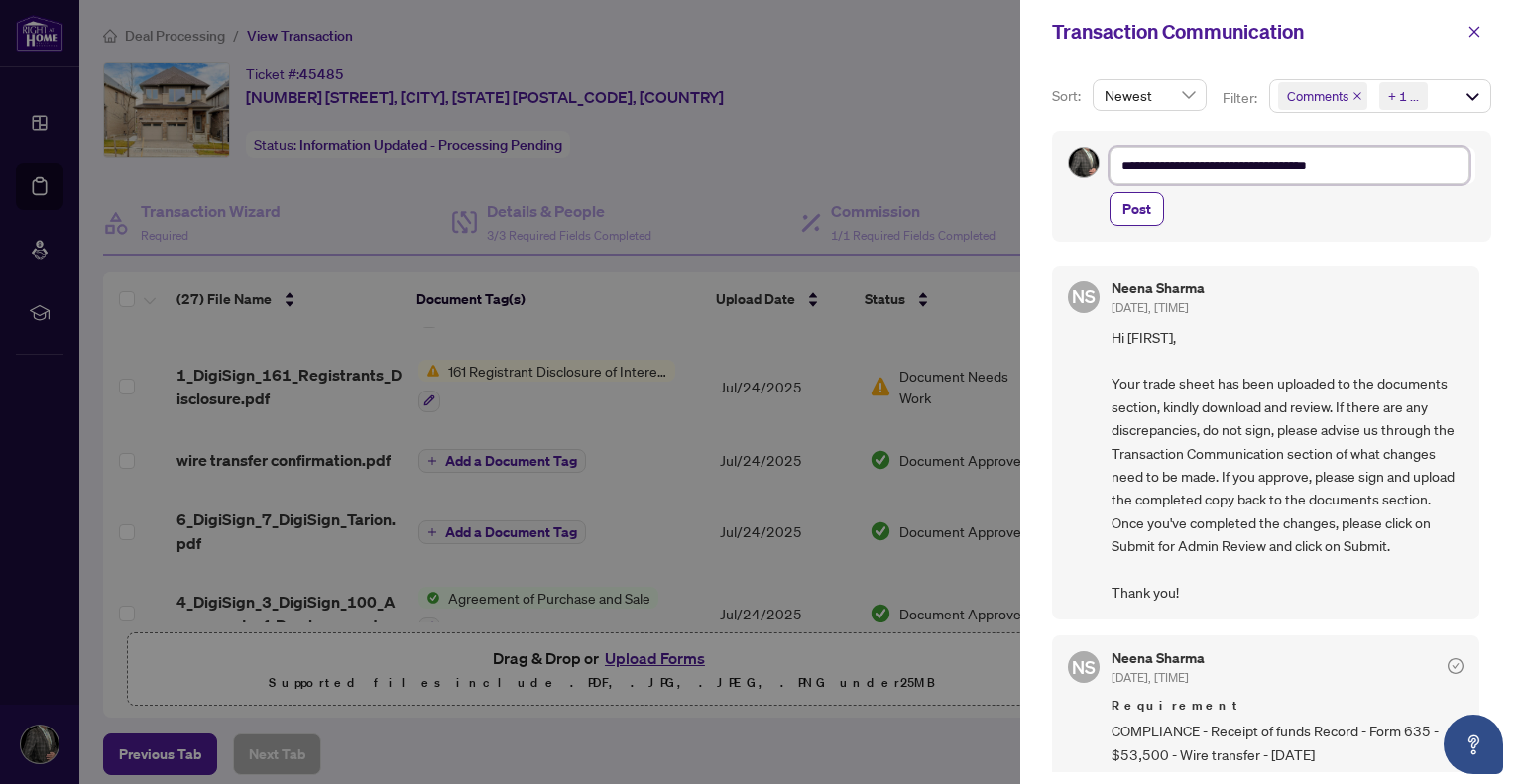 type on "**********" 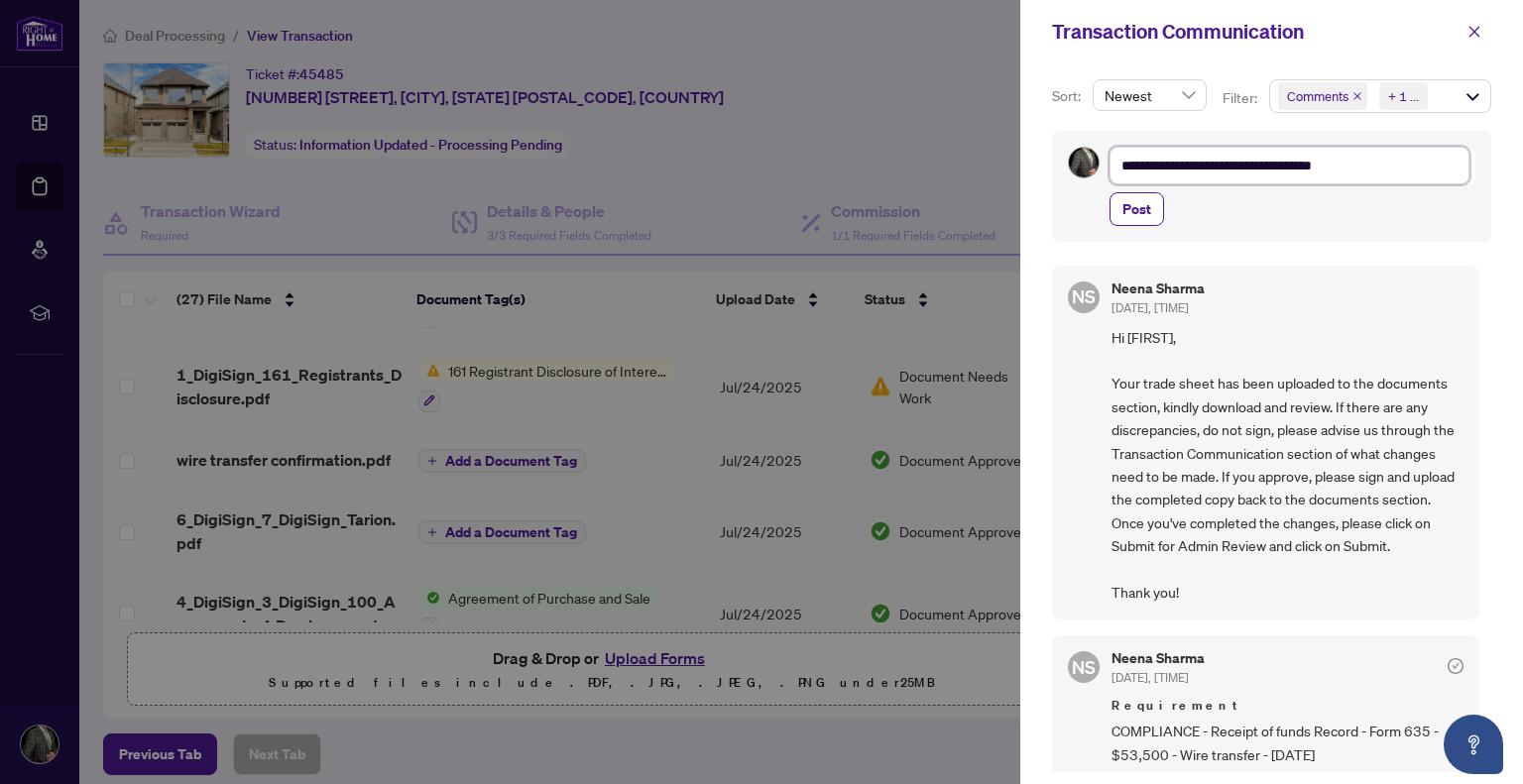 type on "**********" 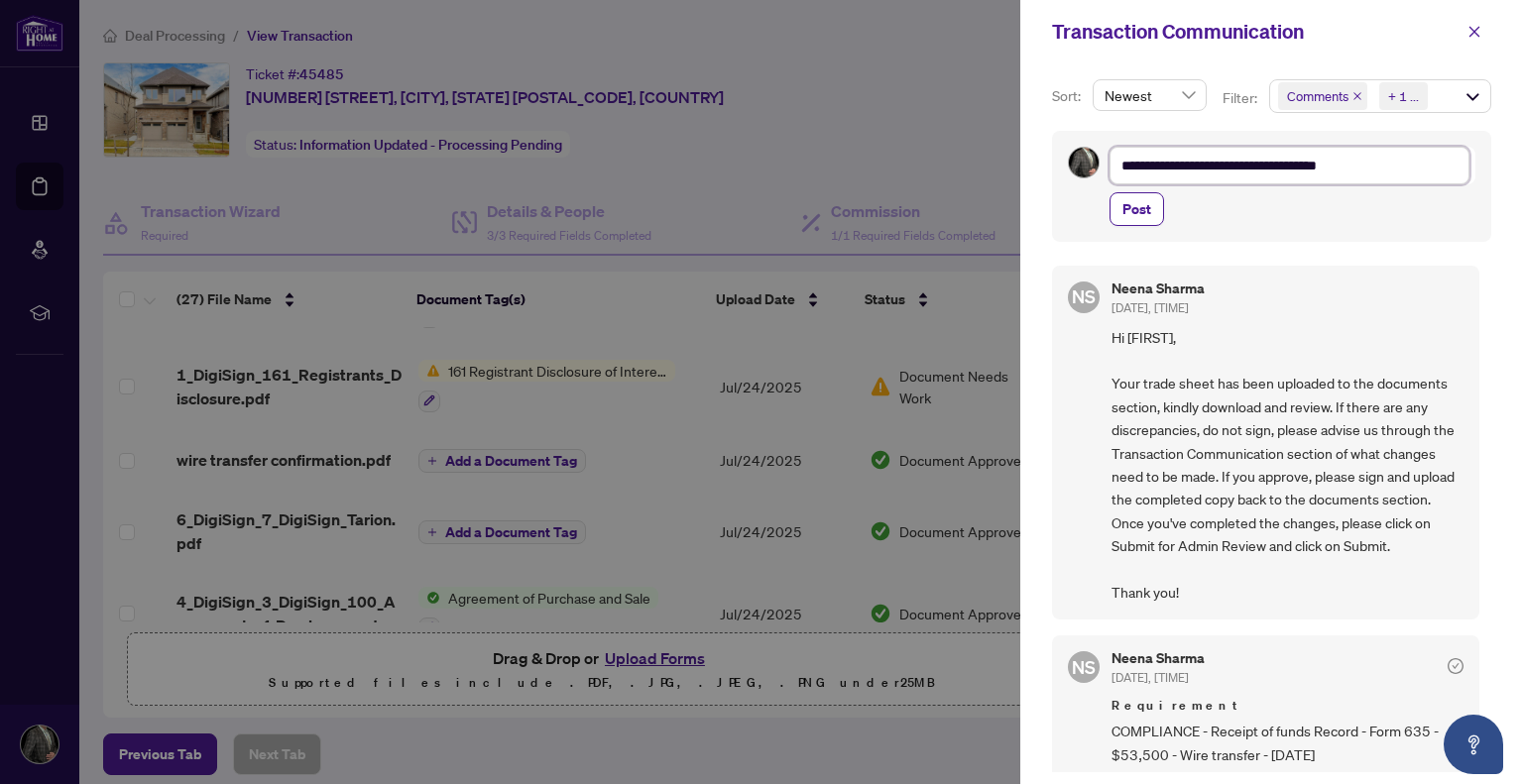 type on "**********" 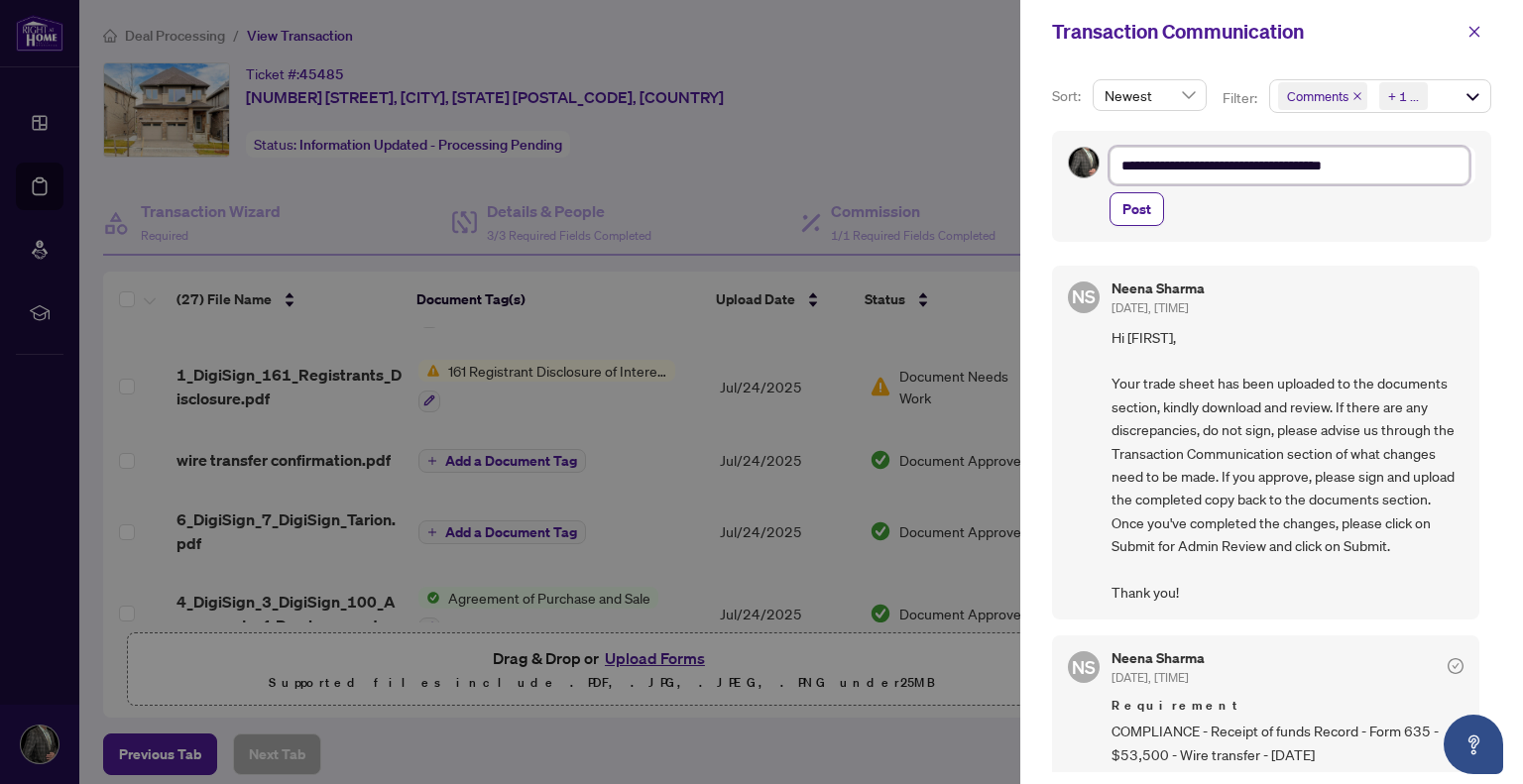 type on "**********" 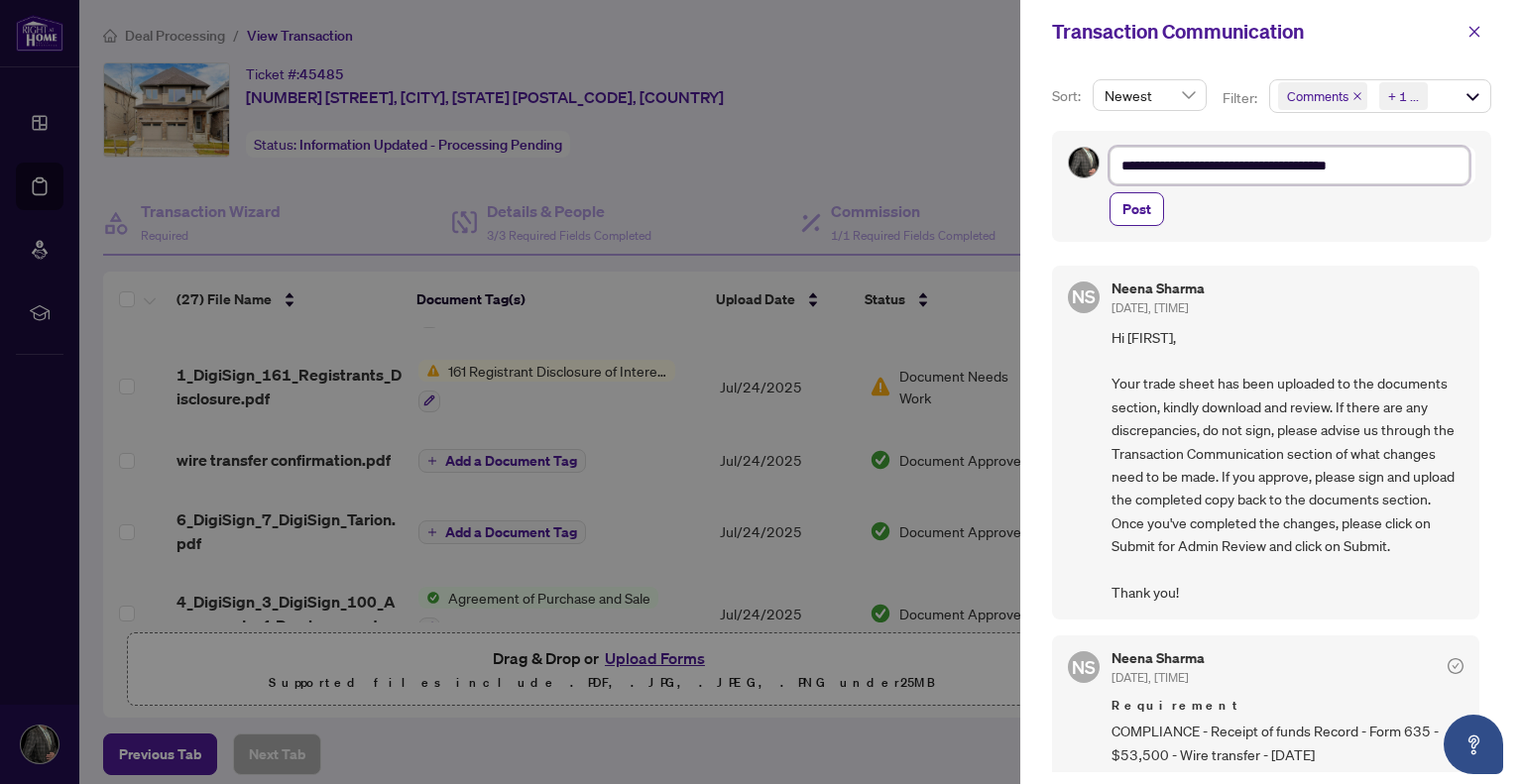 type on "**********" 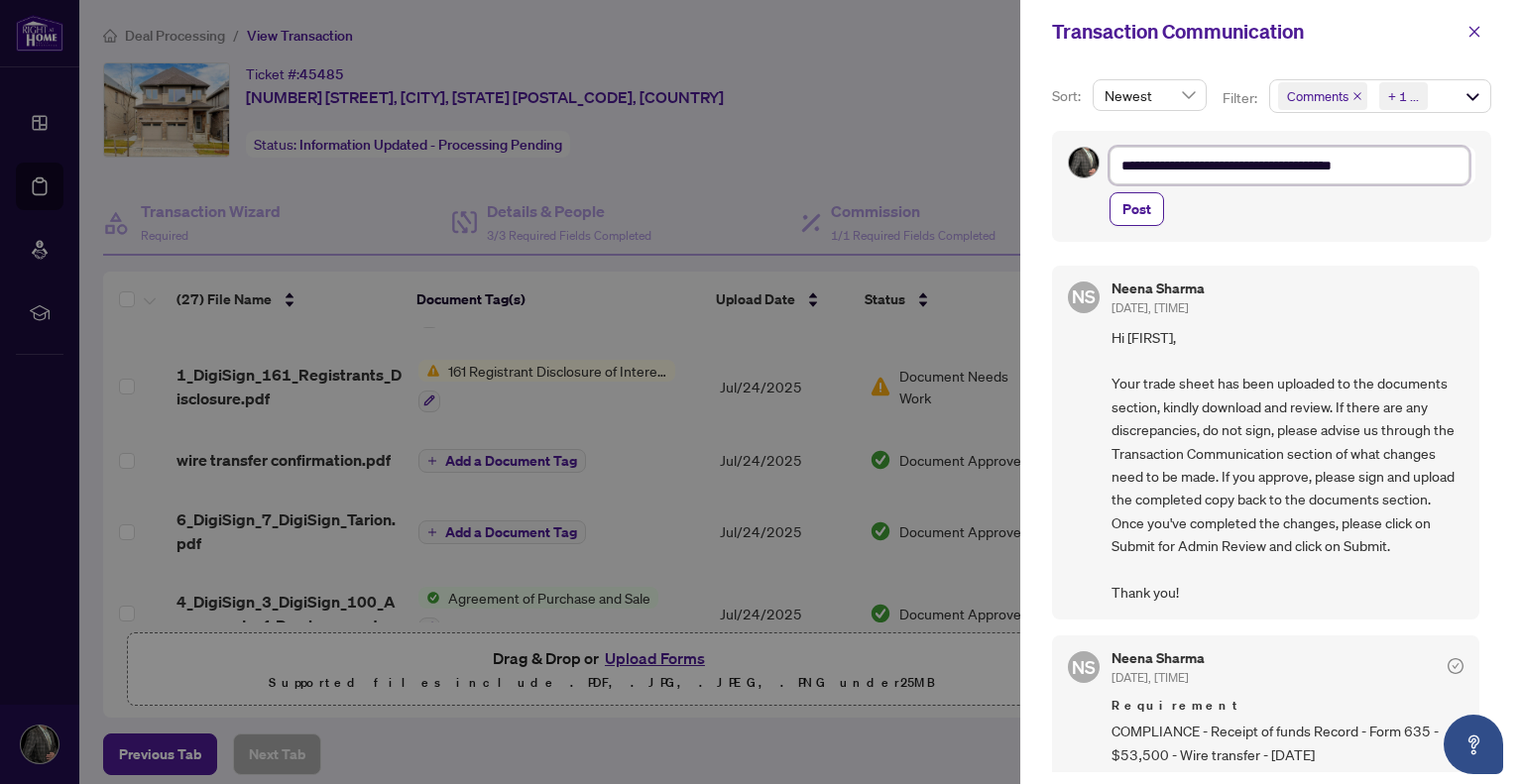 type on "**********" 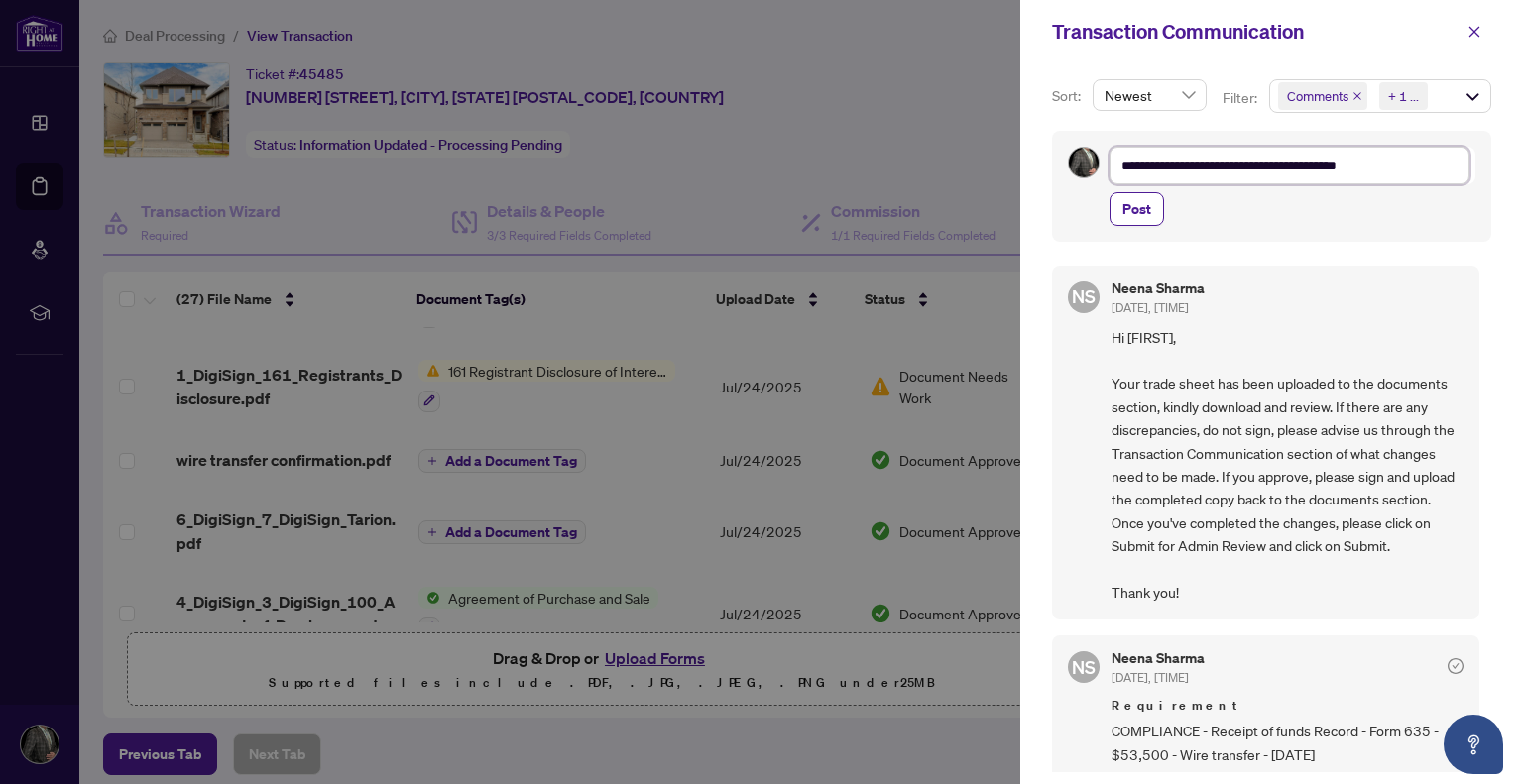 type on "**********" 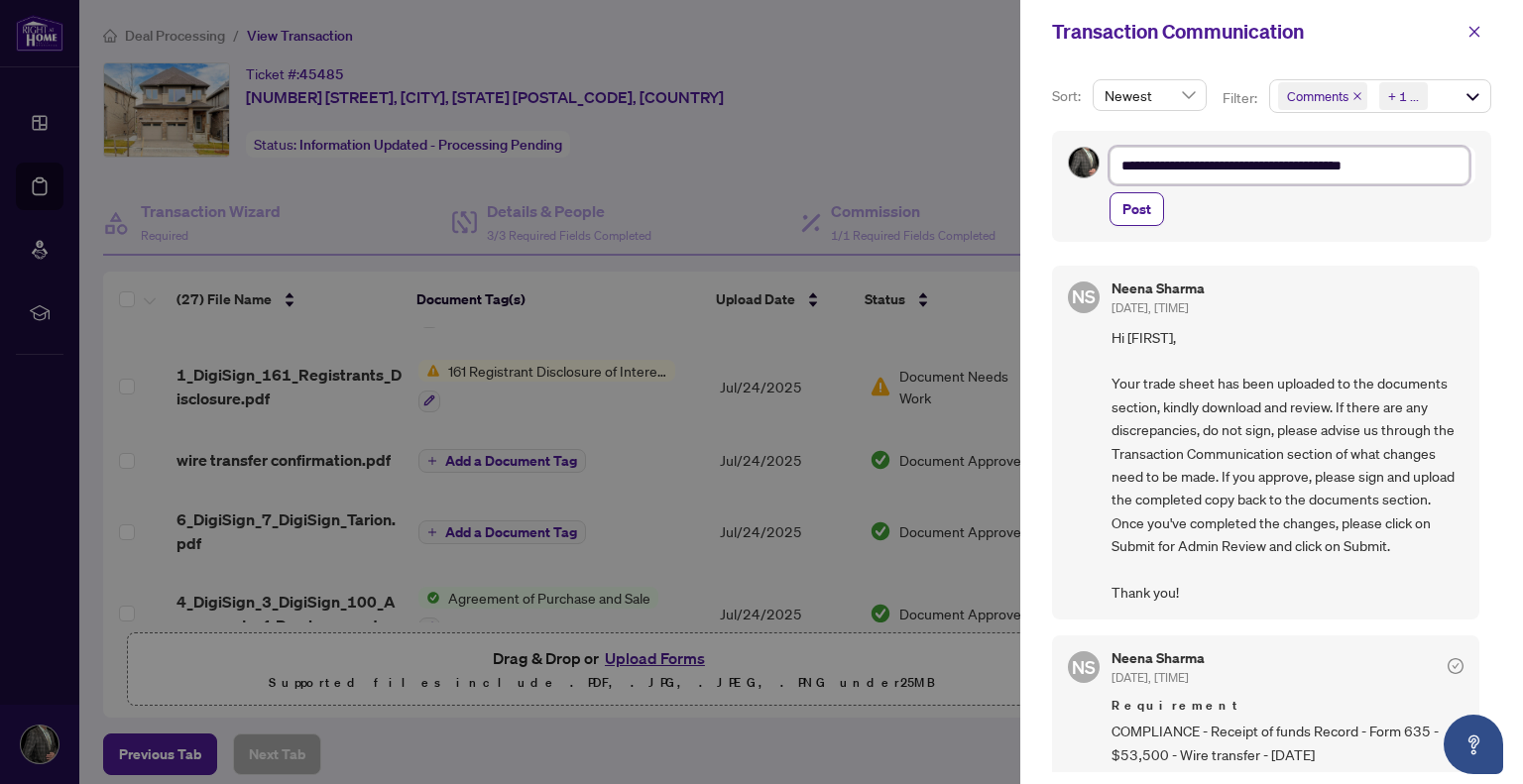 type on "**********" 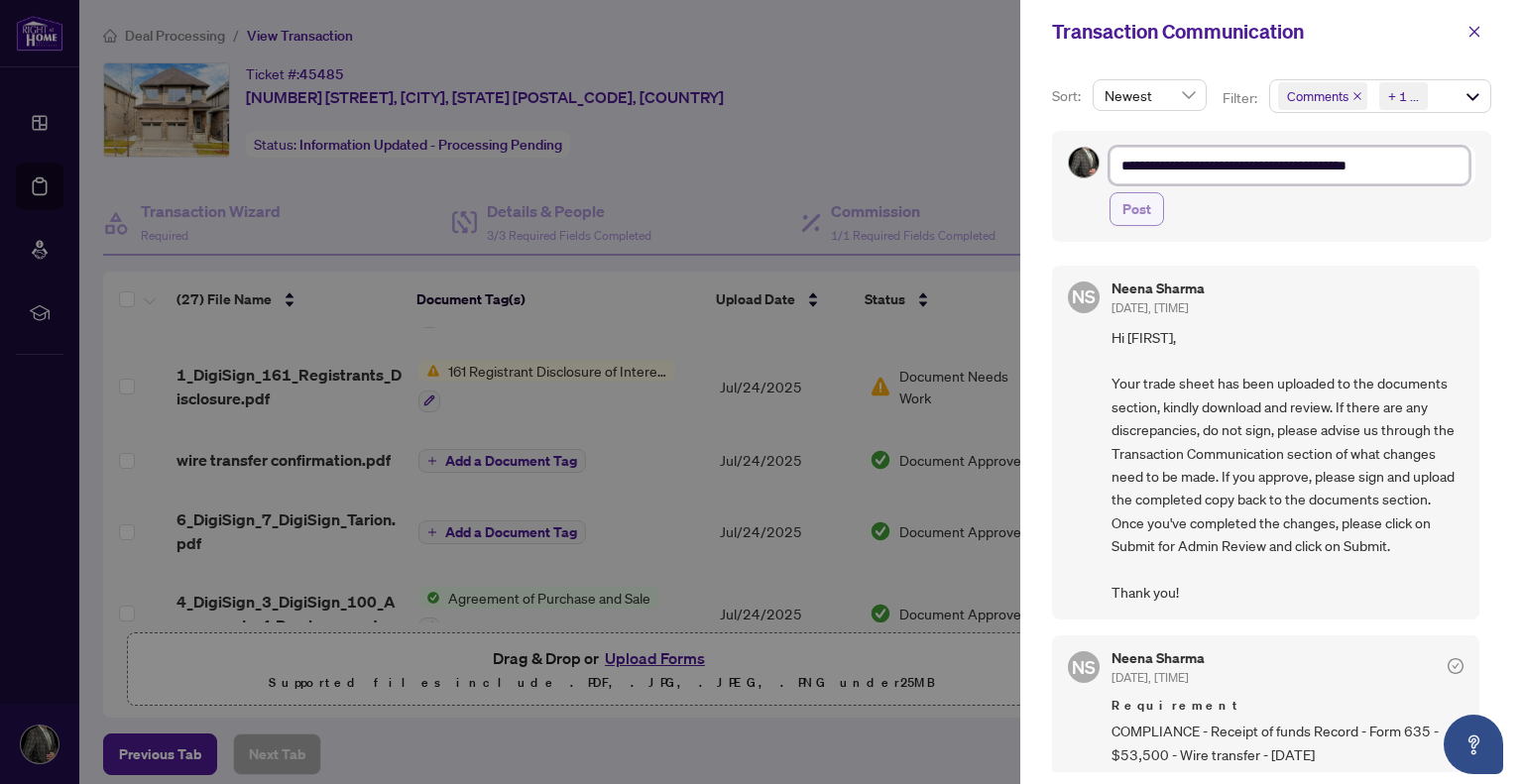 type on "**********" 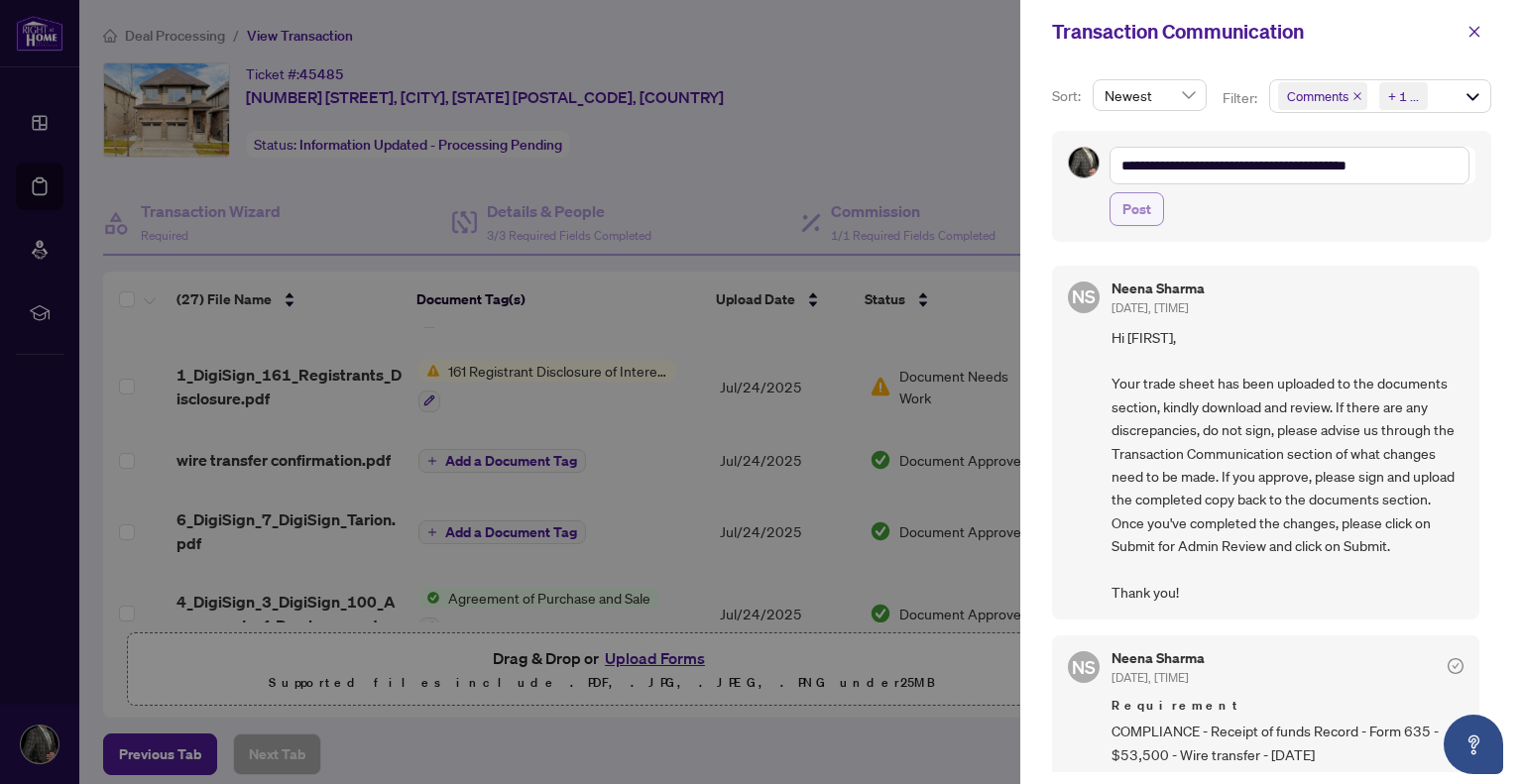 click on "Post" at bounding box center (1136, 209) 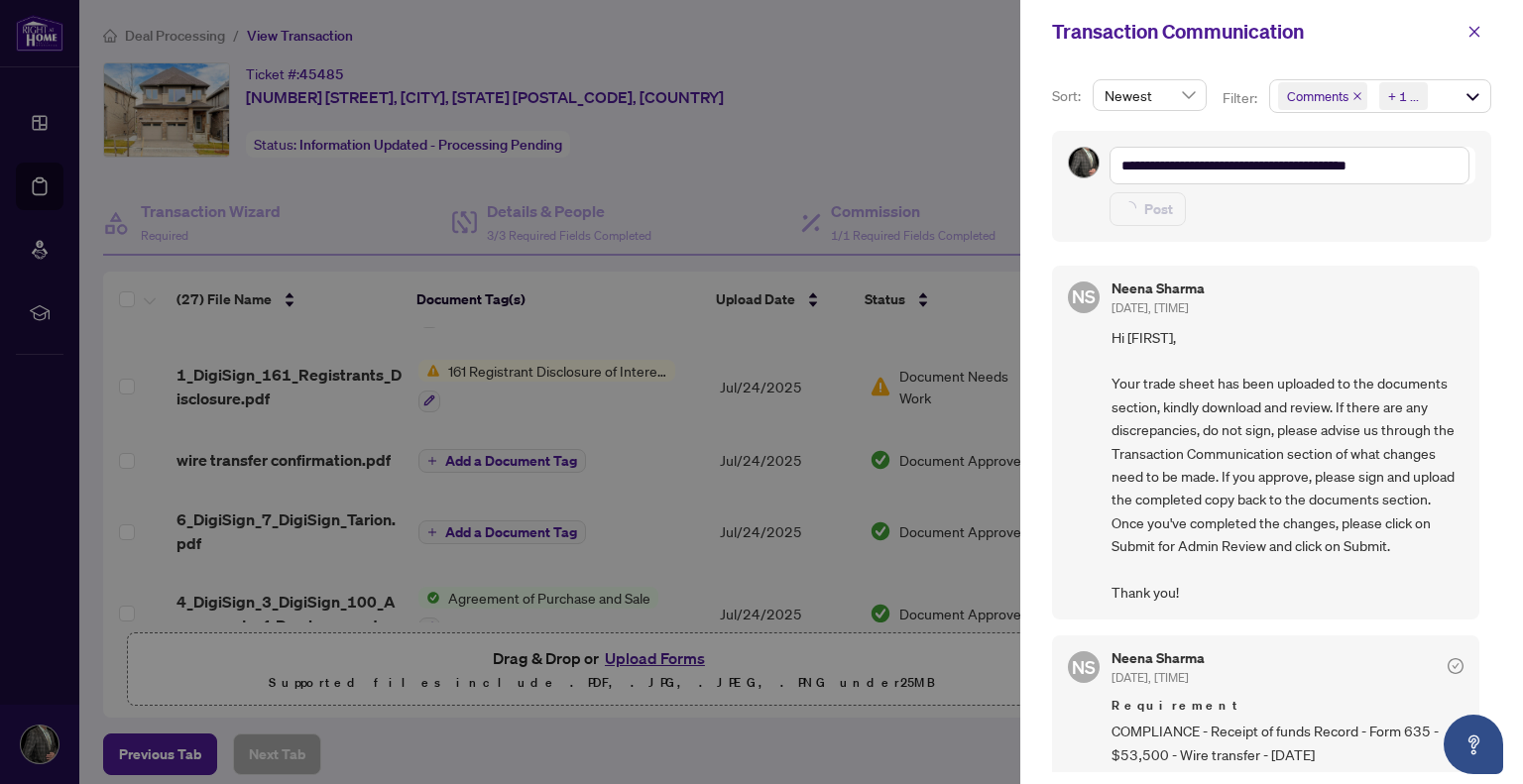 type 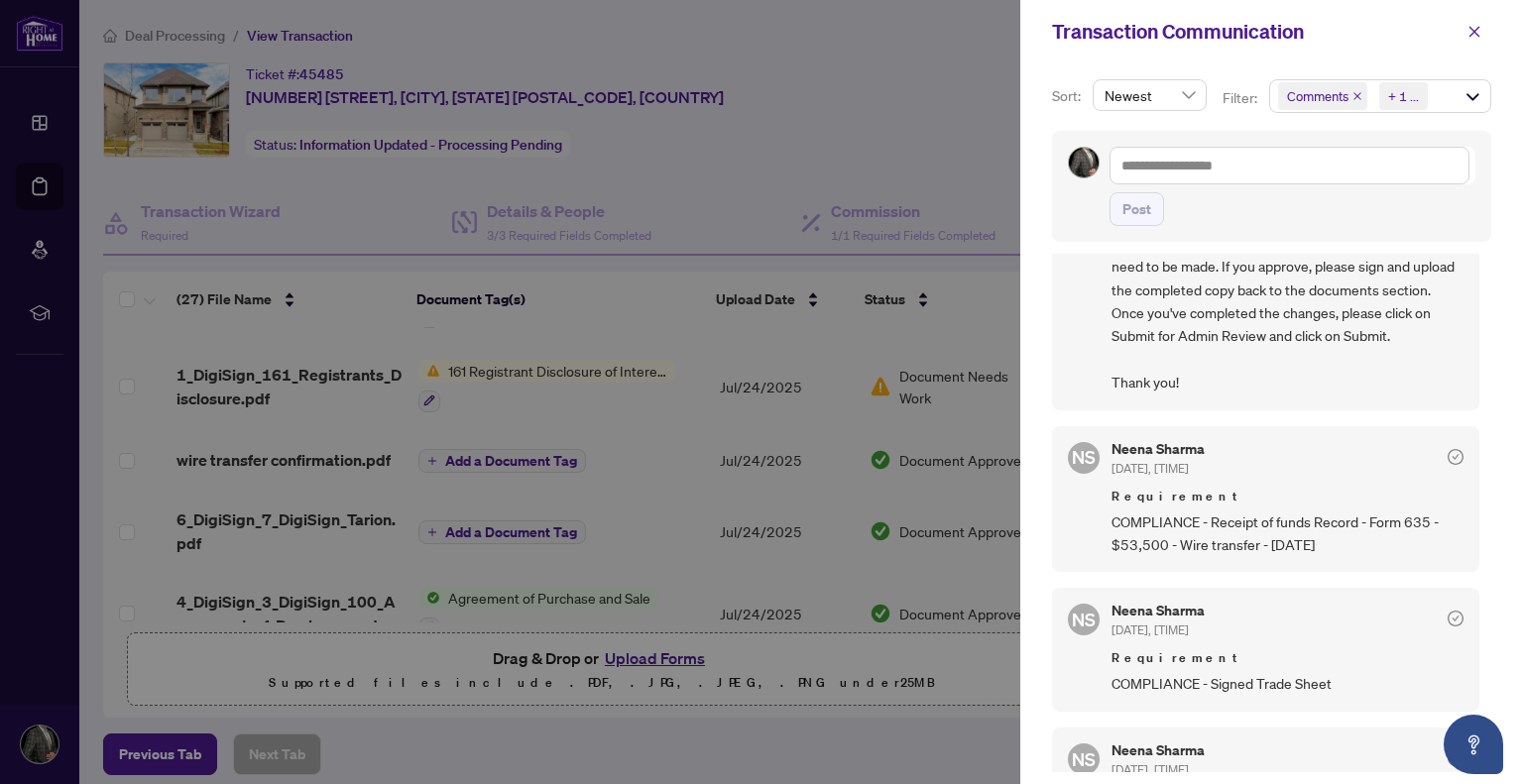 scroll, scrollTop: 341, scrollLeft: 0, axis: vertical 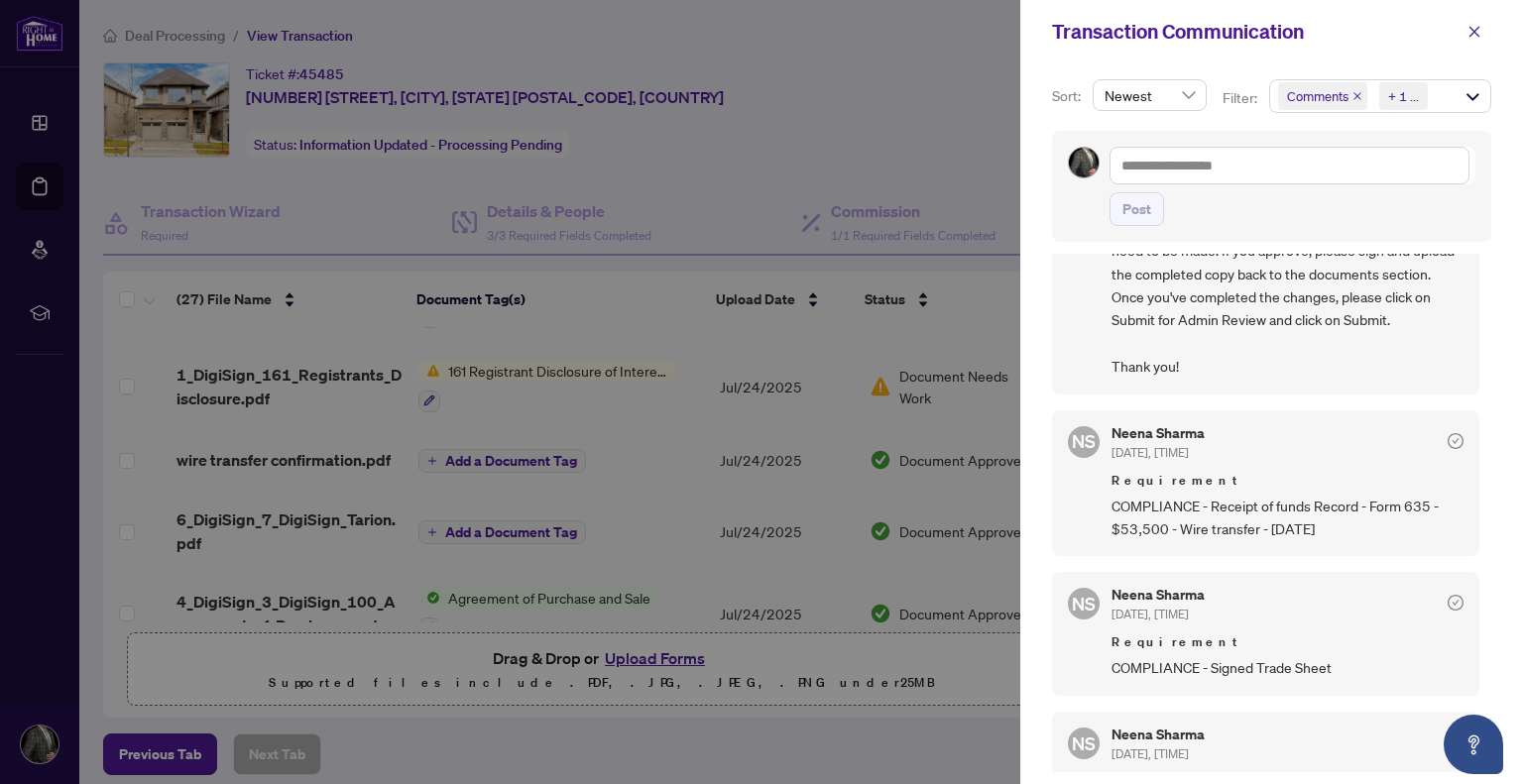 click at bounding box center (762, 392) 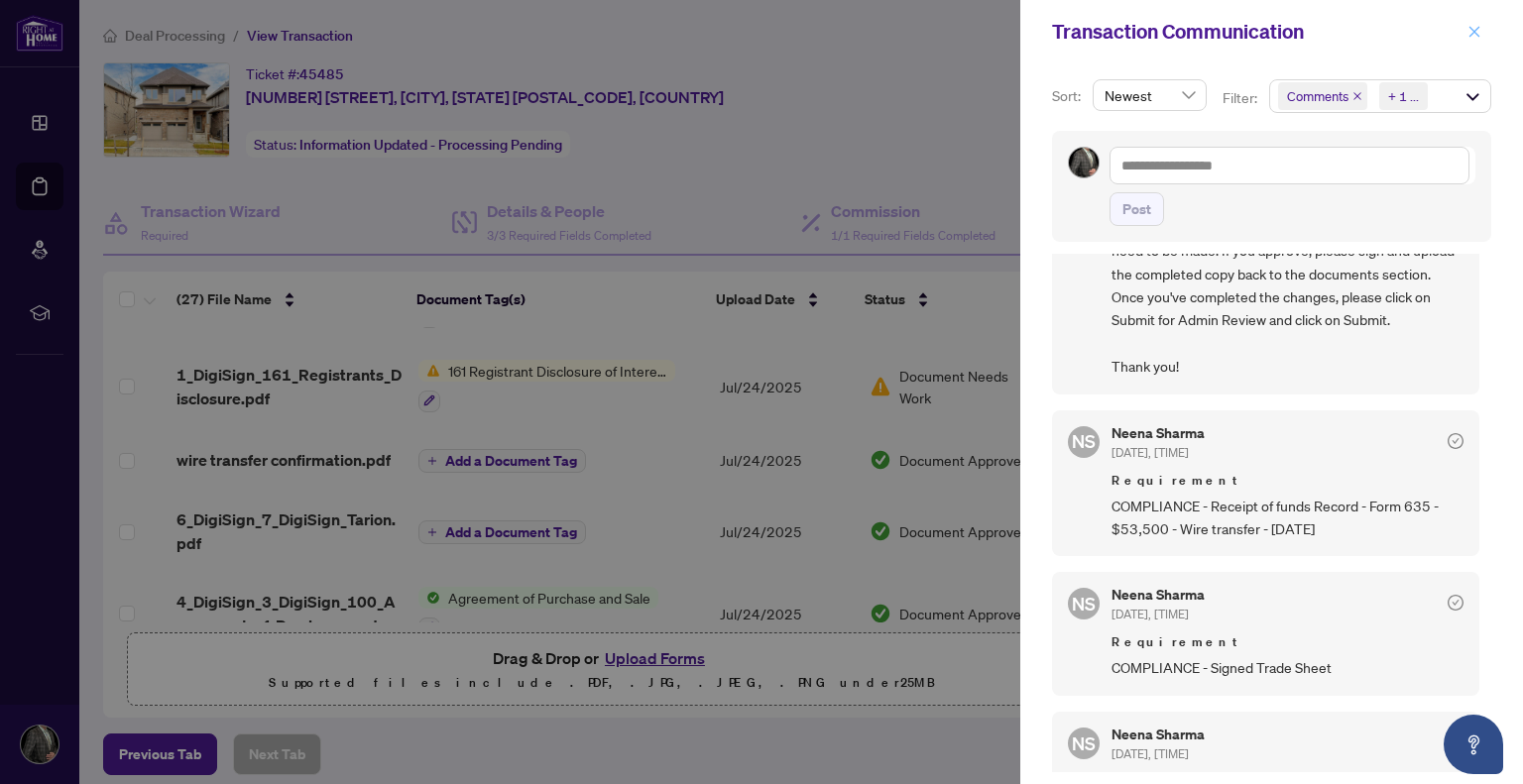 click 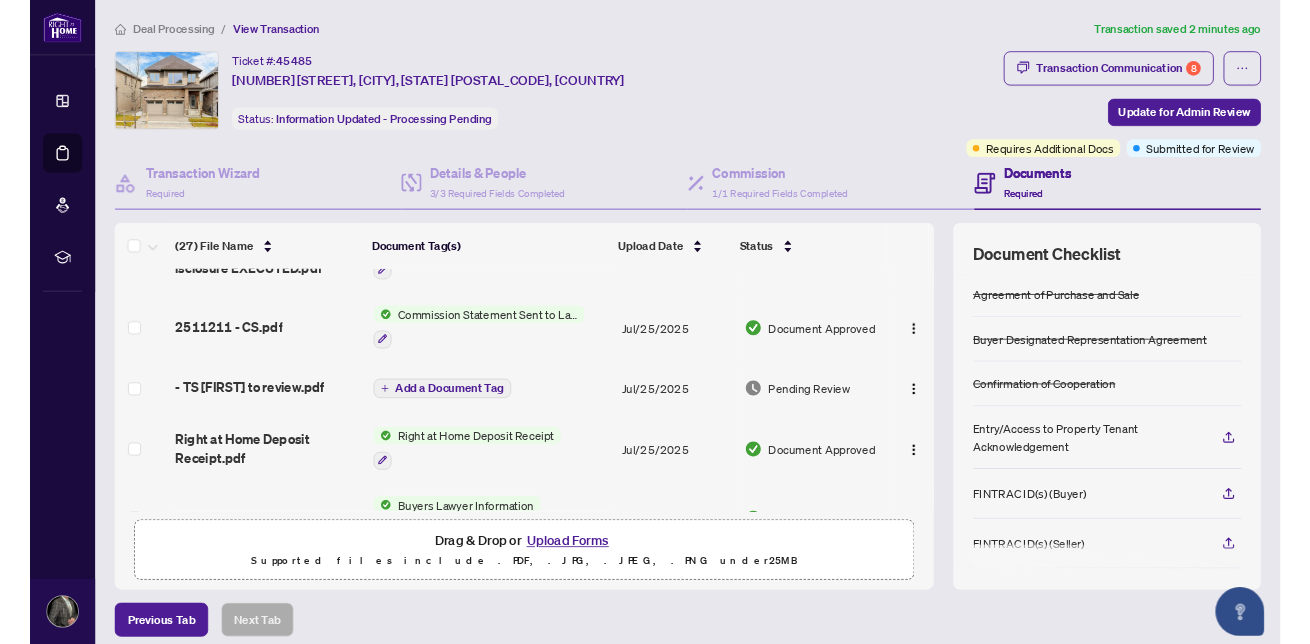 scroll, scrollTop: 0, scrollLeft: 0, axis: both 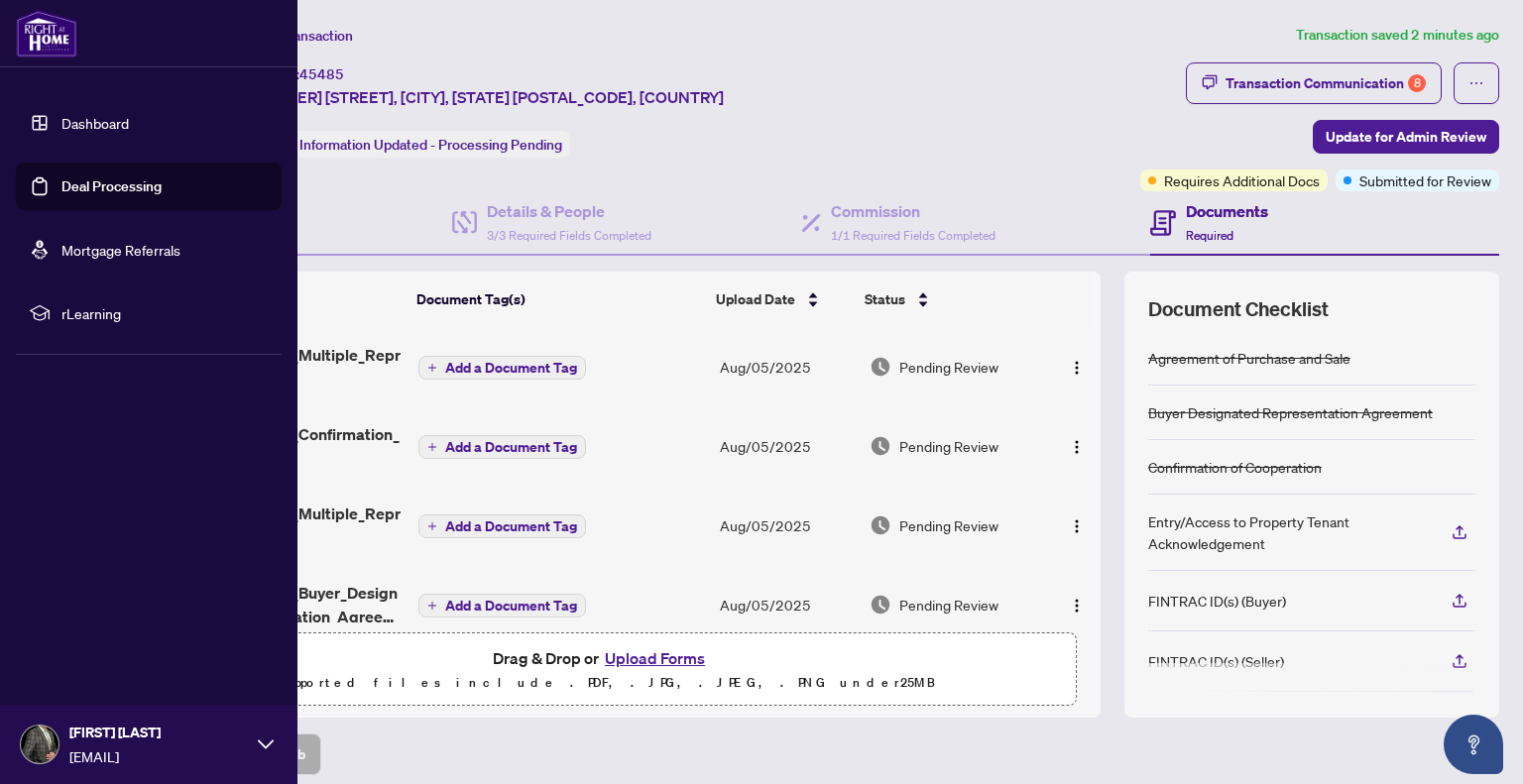 click on "Deal Processing" at bounding box center (111, 186) 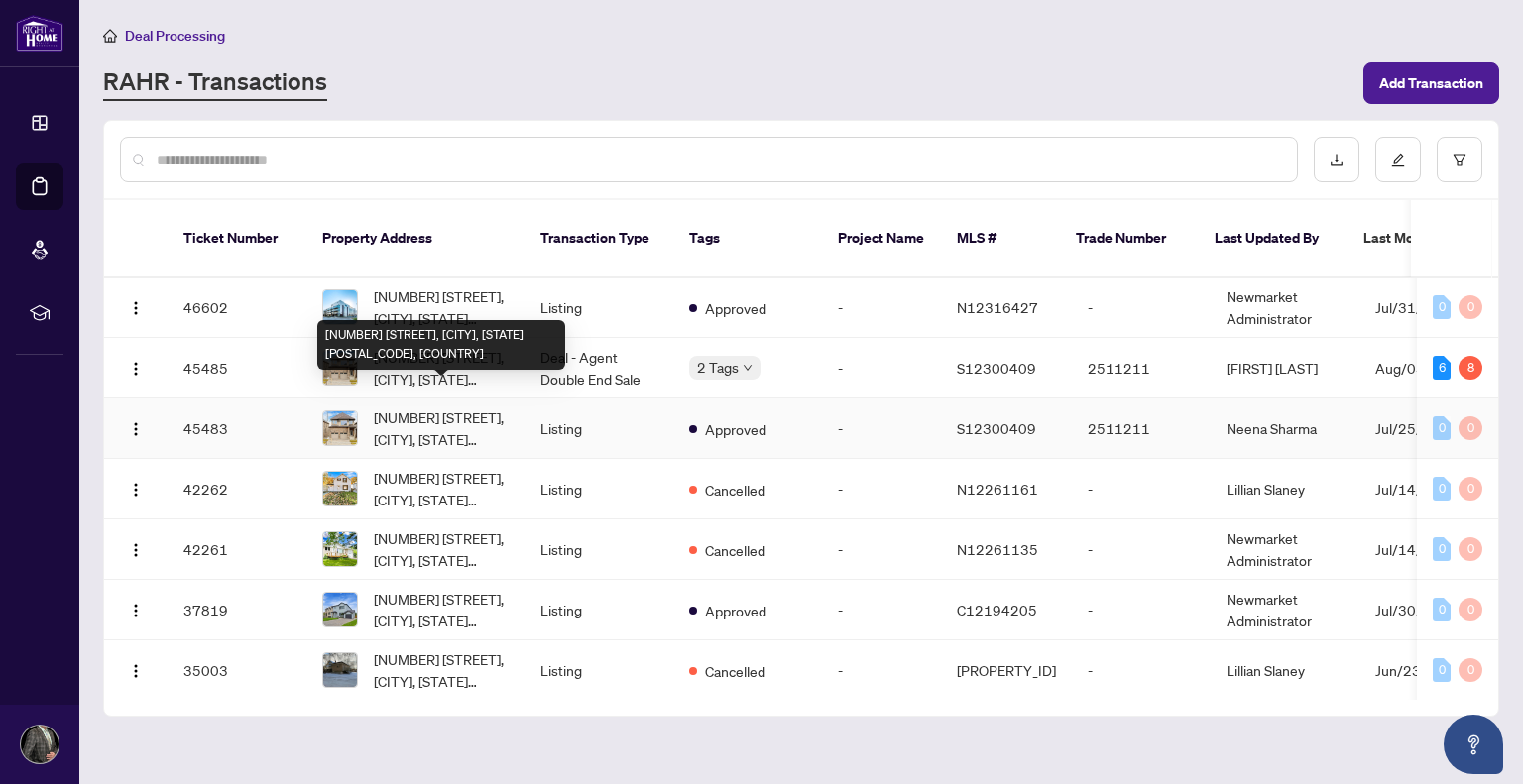 click on "[NUMBER] [STREET], [CITY], [STATE] [POSTAL_CODE], [COUNTRY]" at bounding box center (441, 428) 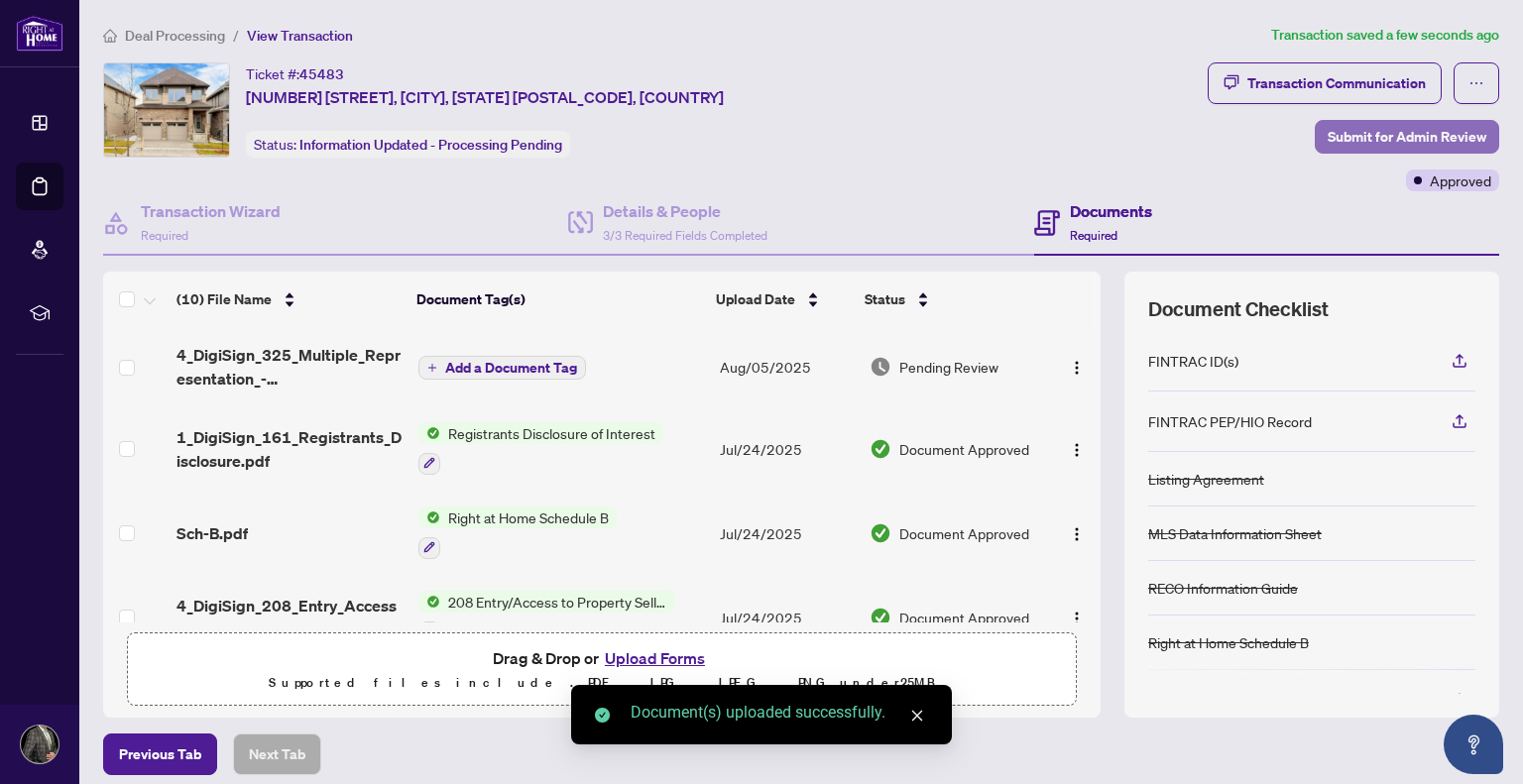 click on "Submit for Admin Review" at bounding box center [1407, 137] 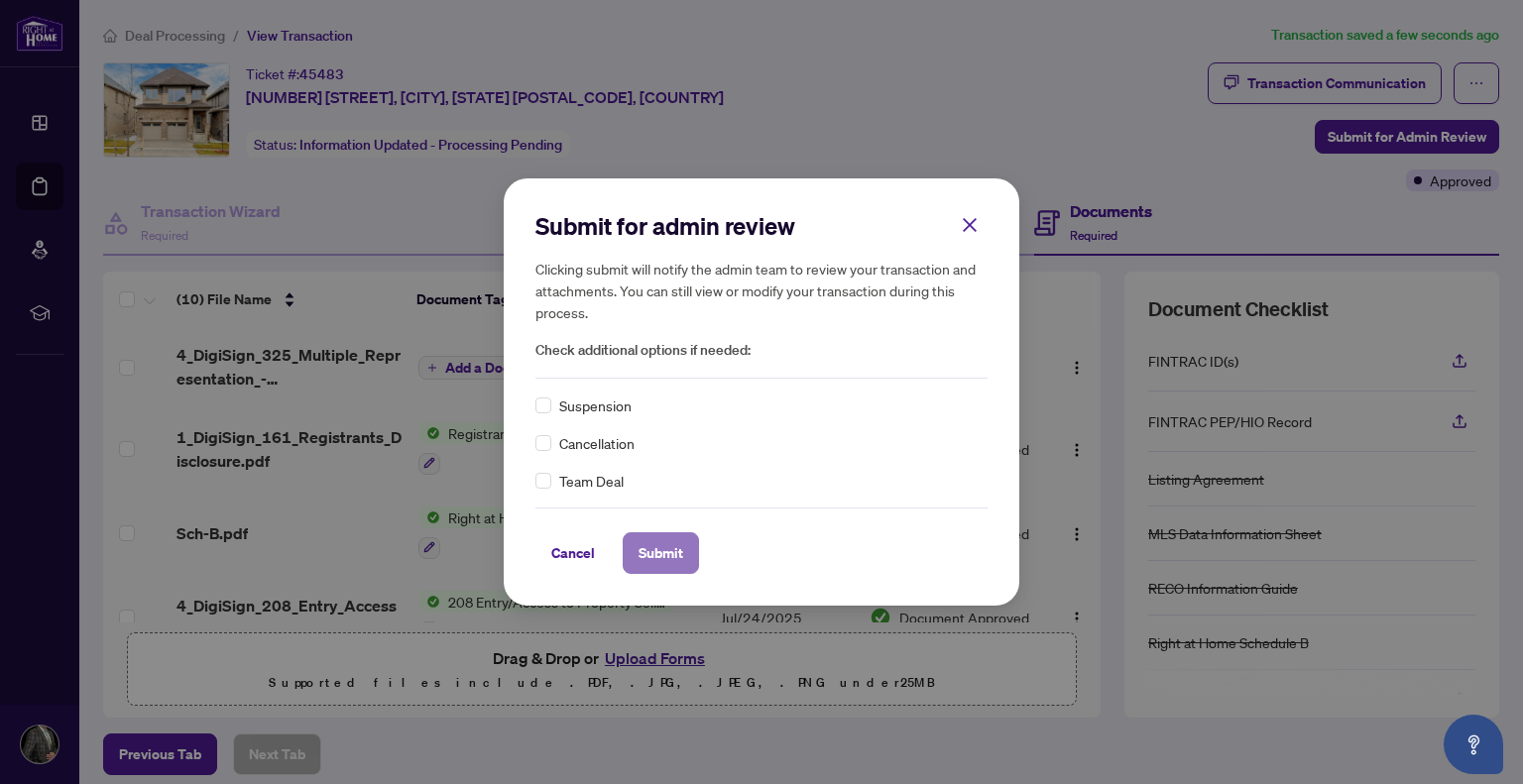 click on "Submit" at bounding box center [660, 553] 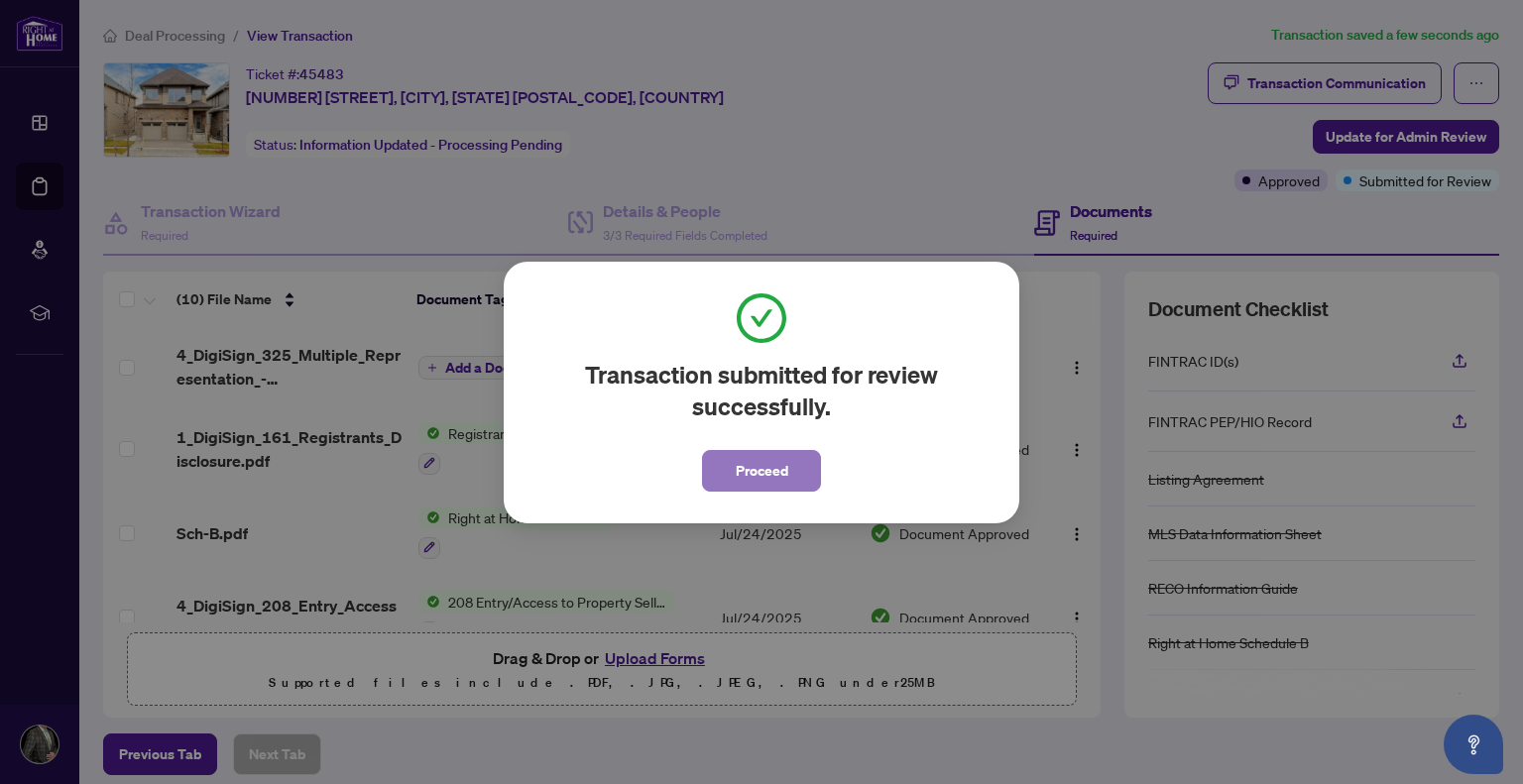 click on "Proceed" at bounding box center [762, 471] 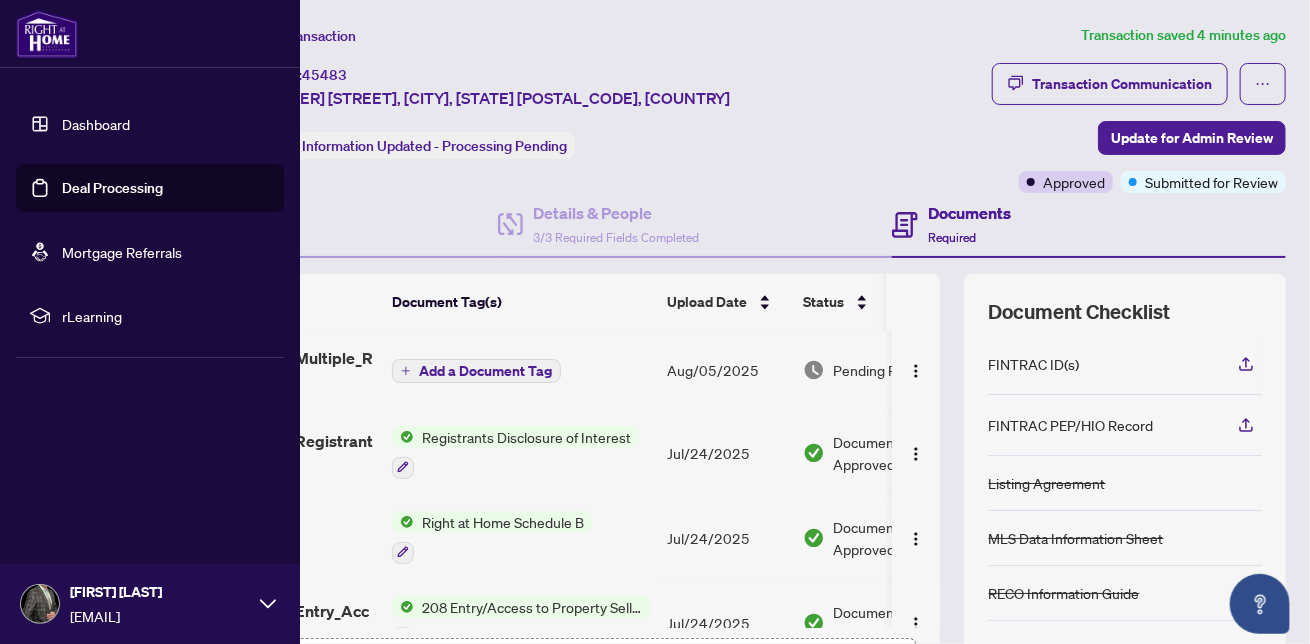 click on "Deal Processing" at bounding box center [112, 188] 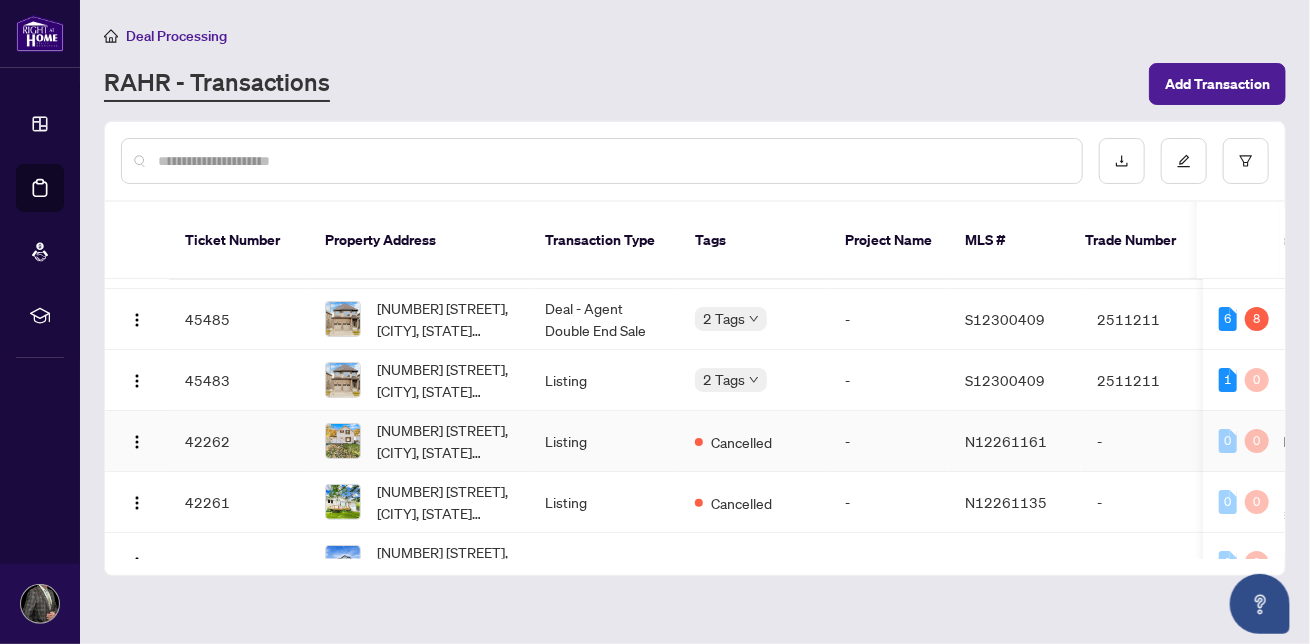 scroll, scrollTop: 0, scrollLeft: 0, axis: both 